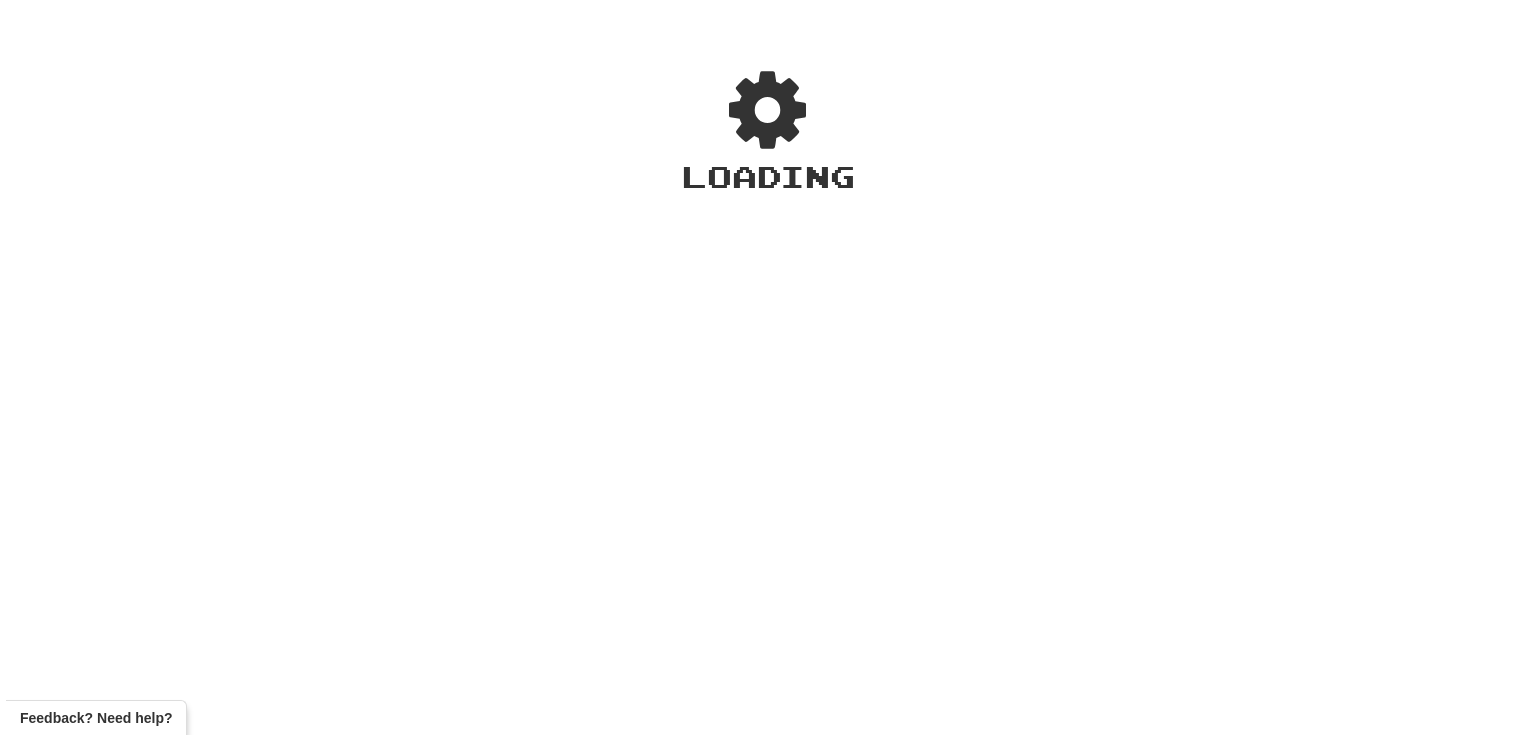 scroll, scrollTop: 0, scrollLeft: 0, axis: both 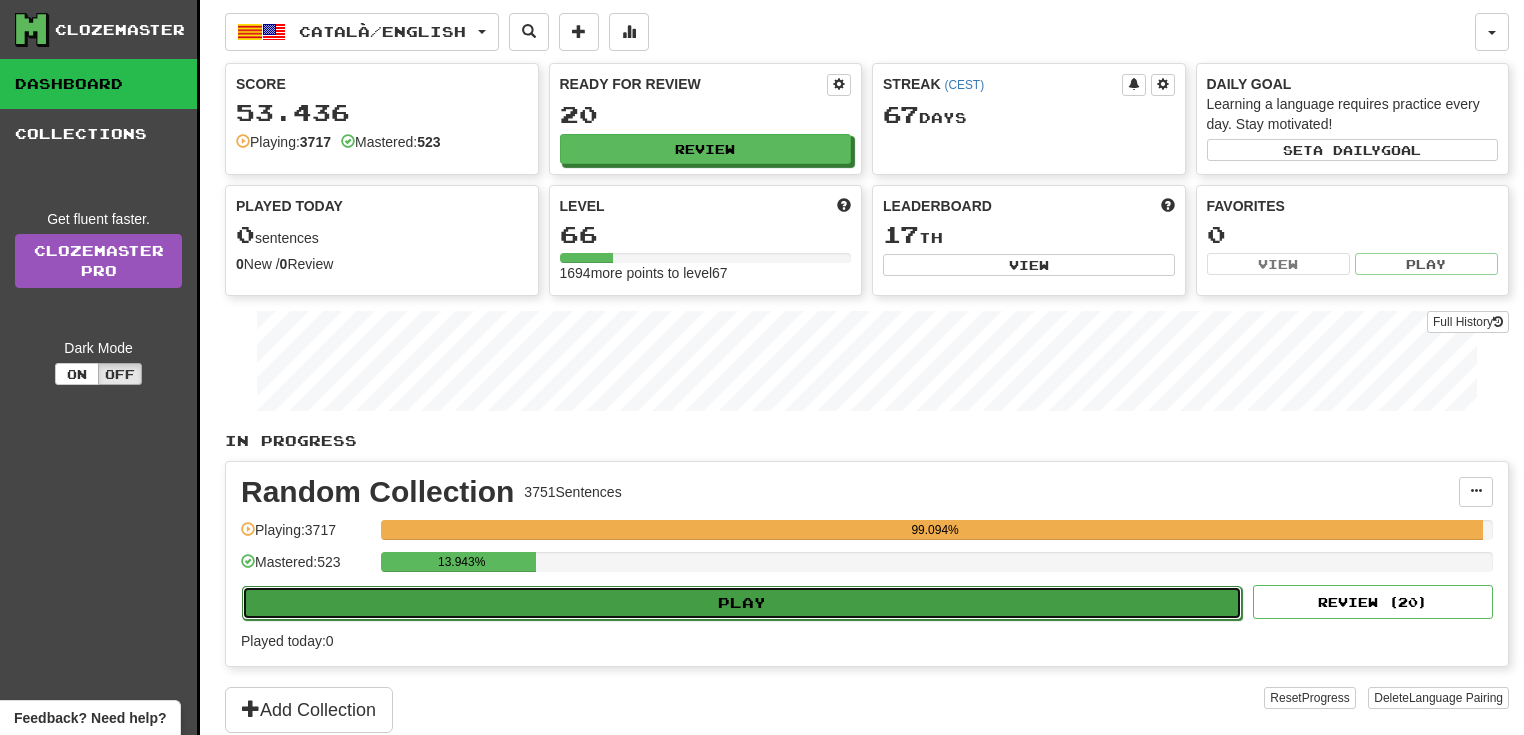 click on "Play" at bounding box center [742, 603] 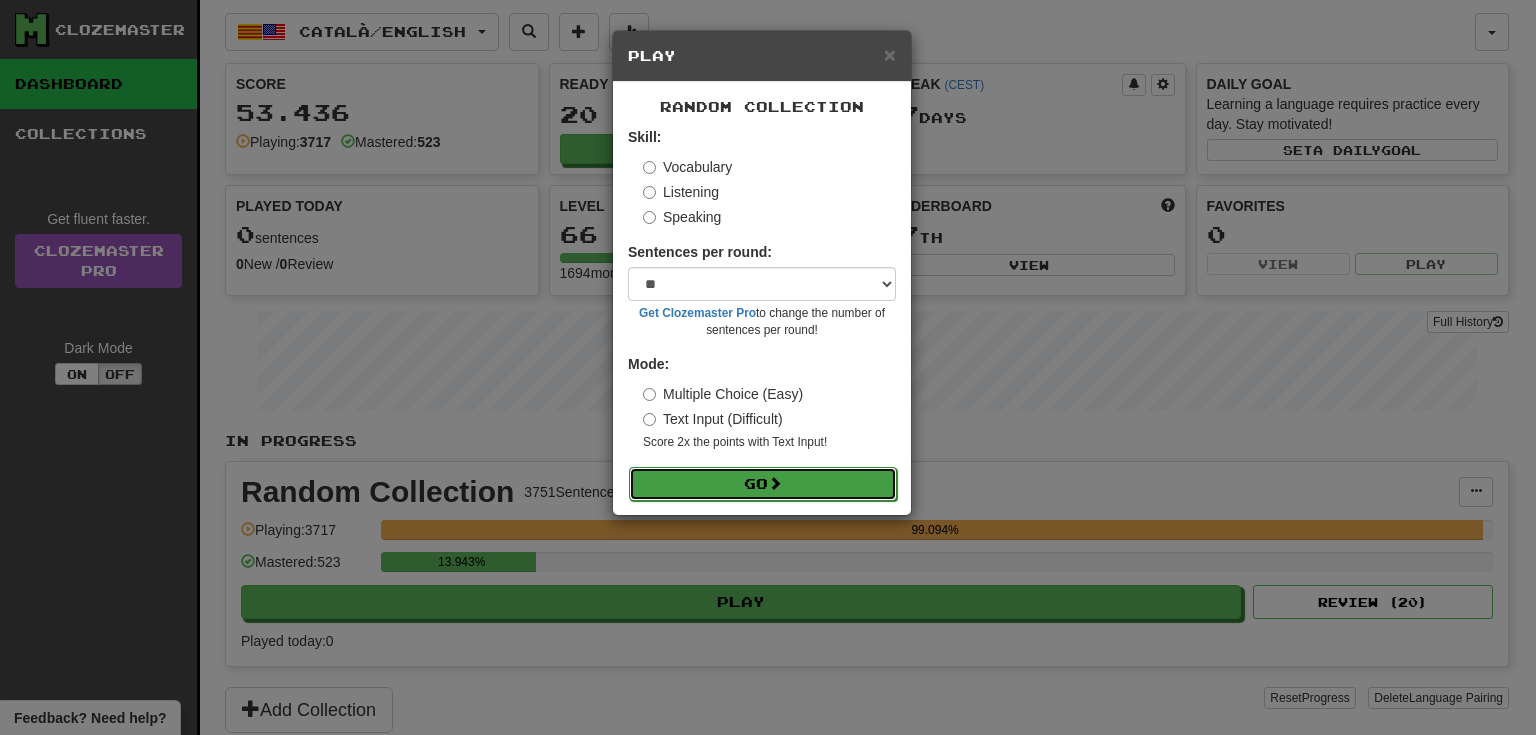 click on "Go" at bounding box center (763, 484) 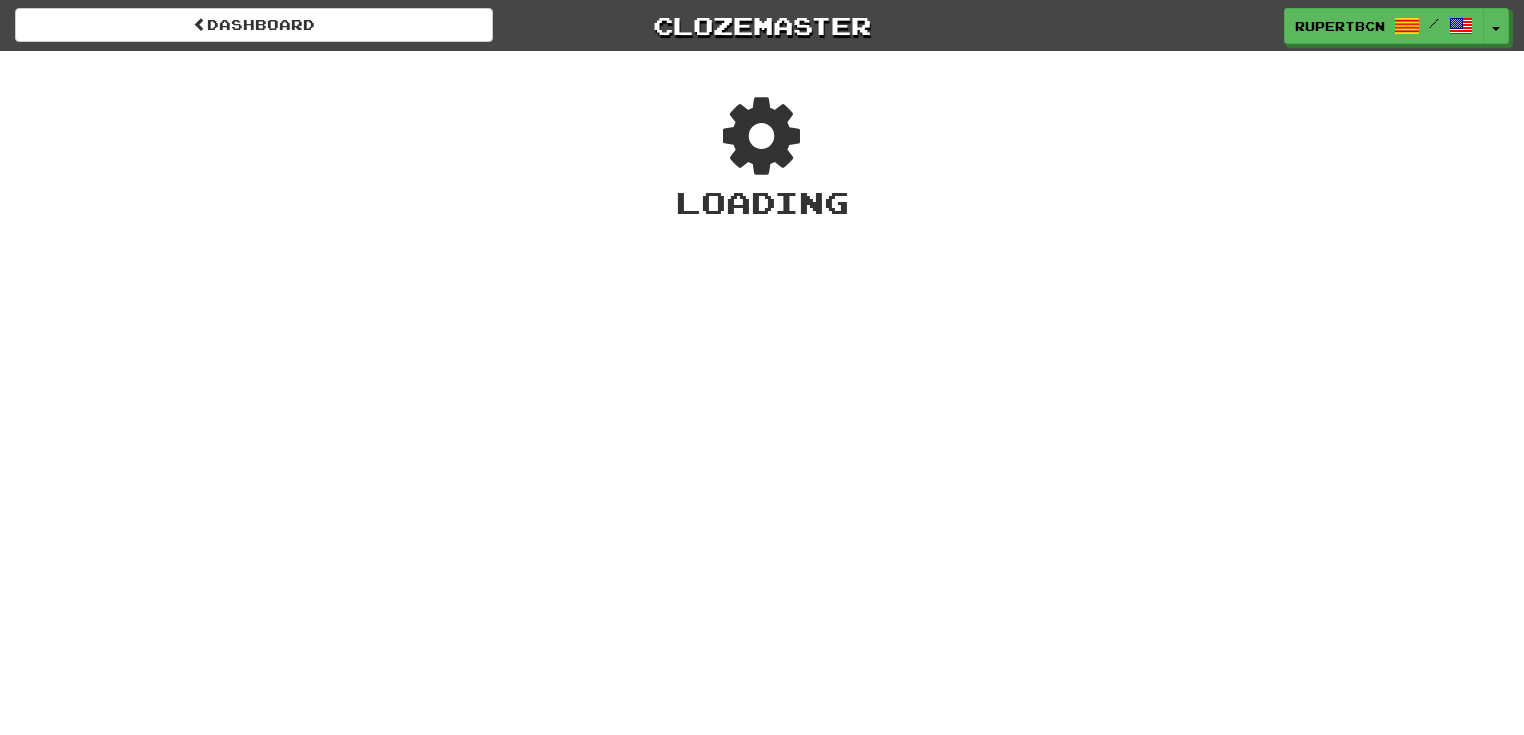scroll, scrollTop: 0, scrollLeft: 0, axis: both 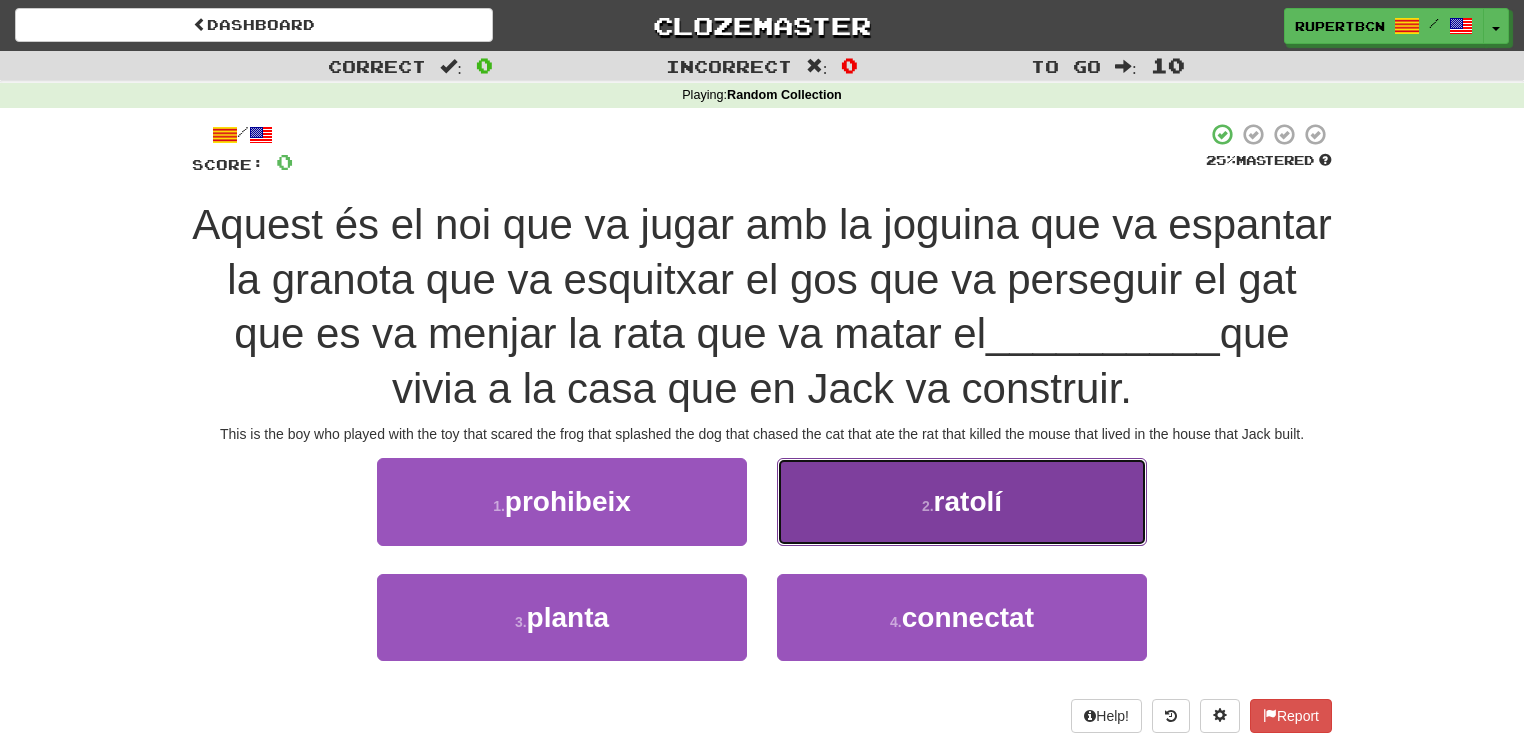 click on "ratolí" at bounding box center (968, 501) 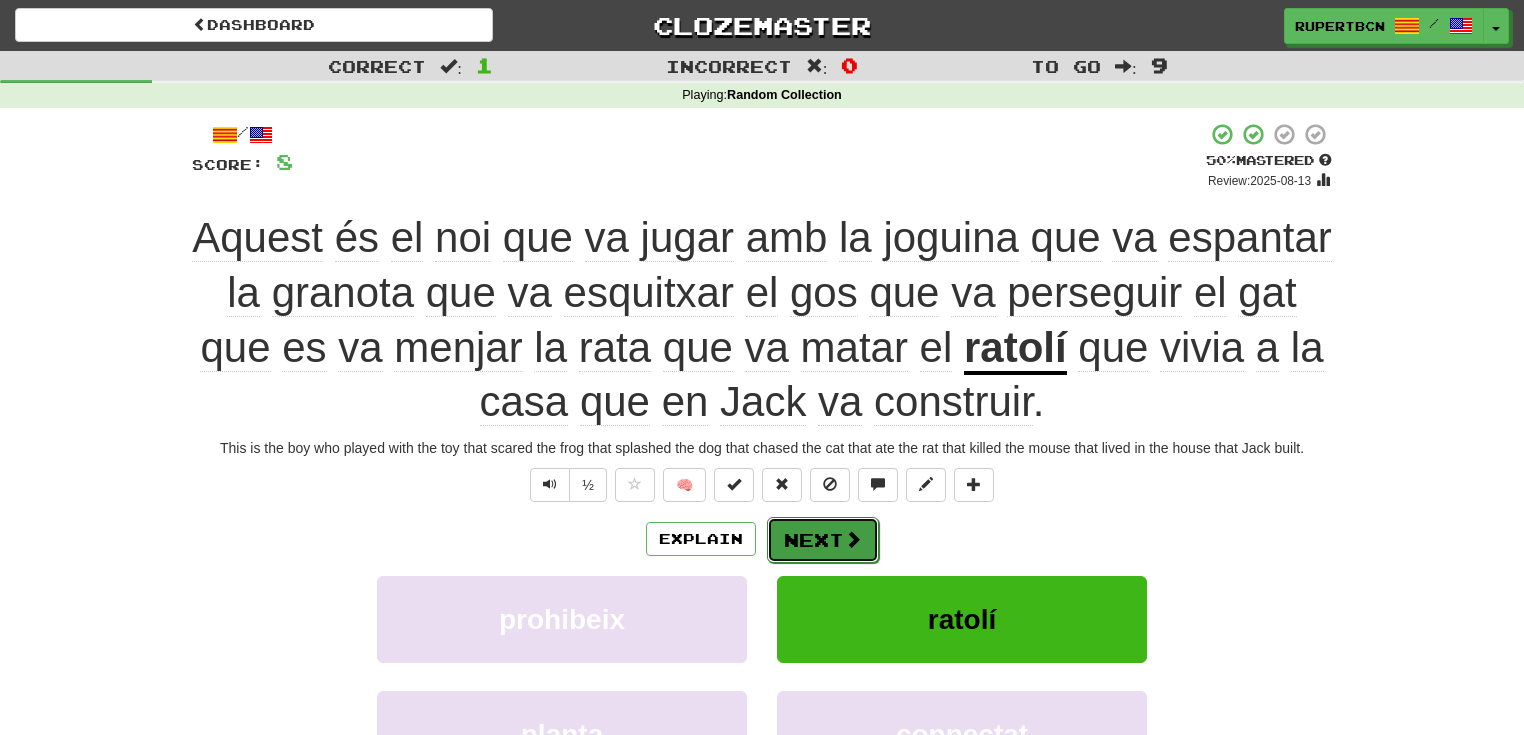 click on "Next" at bounding box center [823, 540] 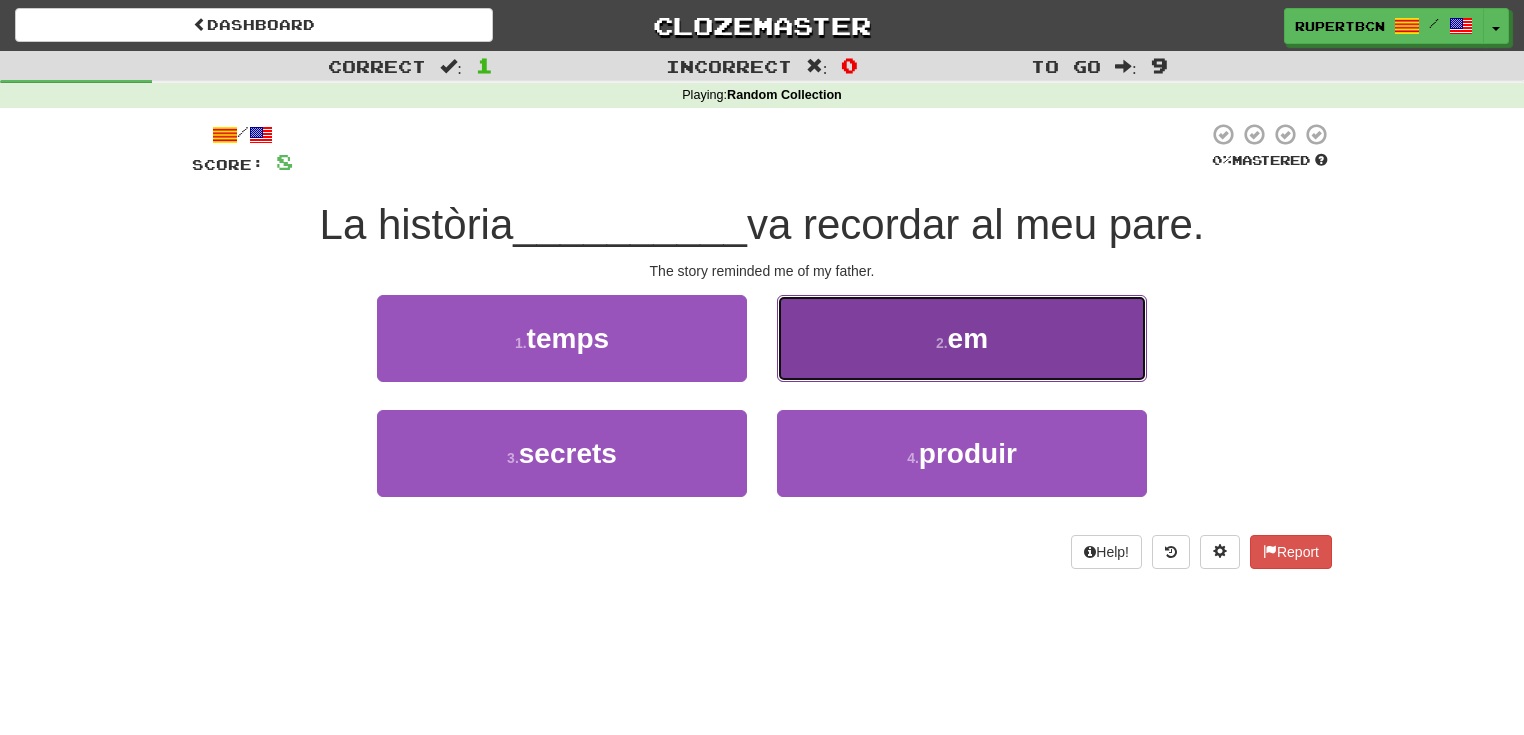 click on "2 .  em" at bounding box center (962, 338) 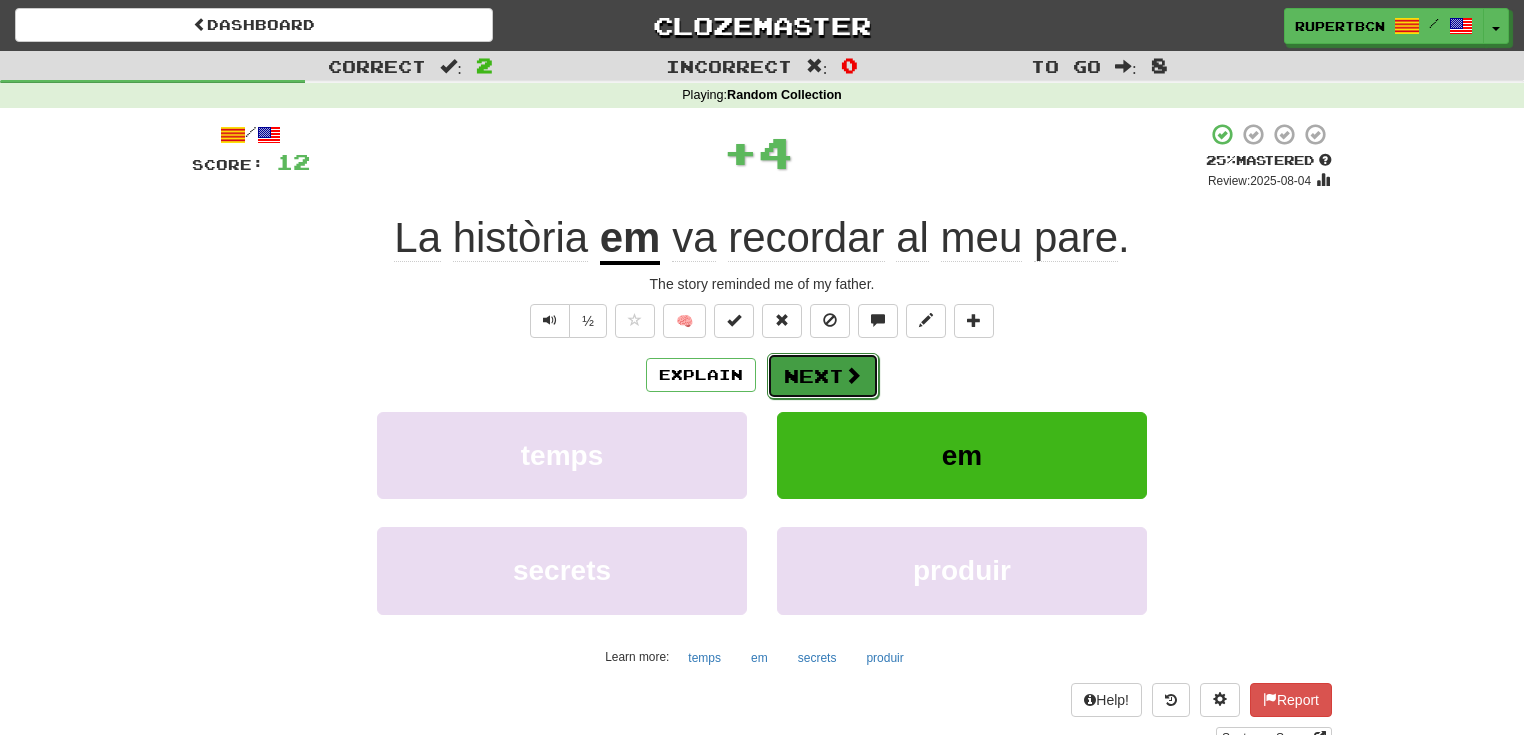 click on "Next" at bounding box center [823, 376] 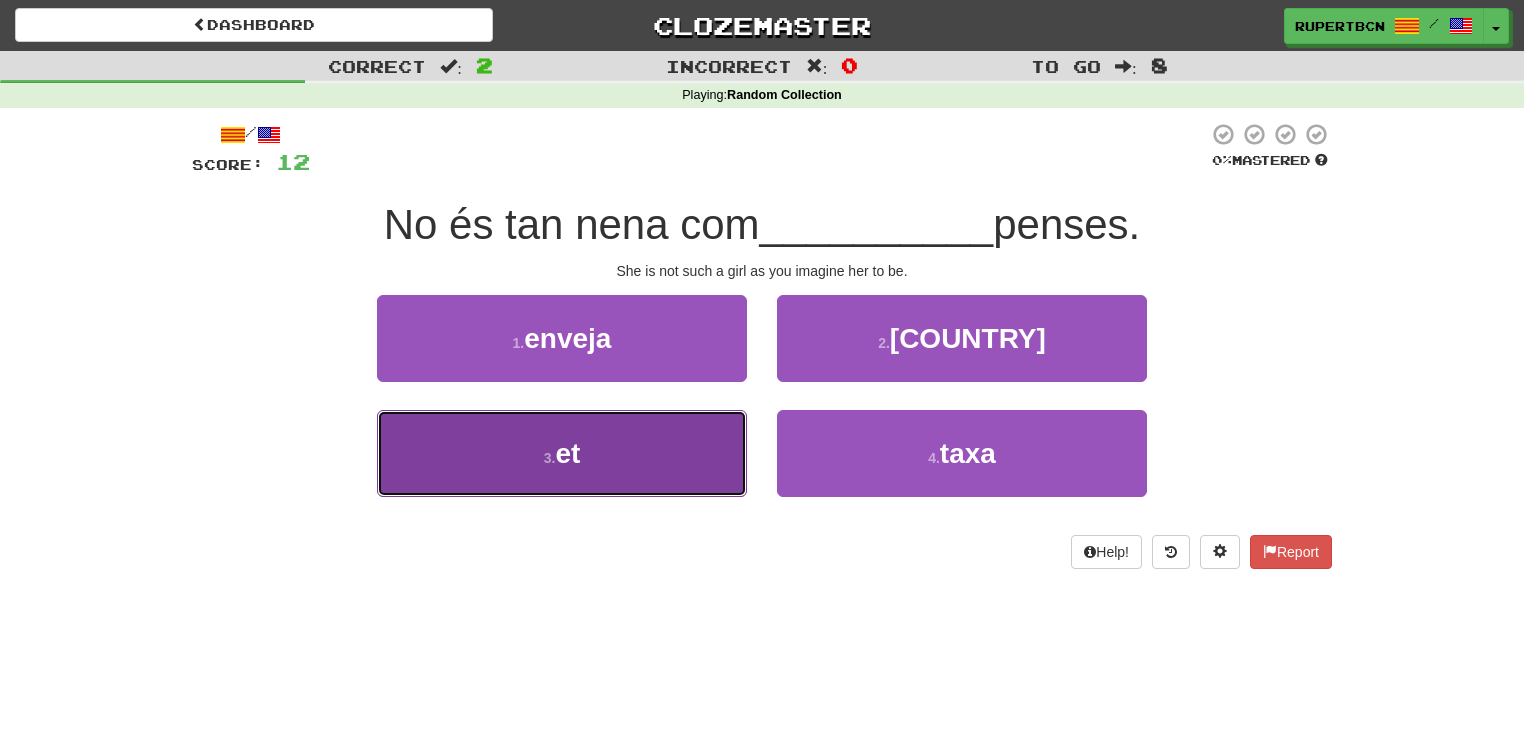 click on "3 .  et" at bounding box center (562, 453) 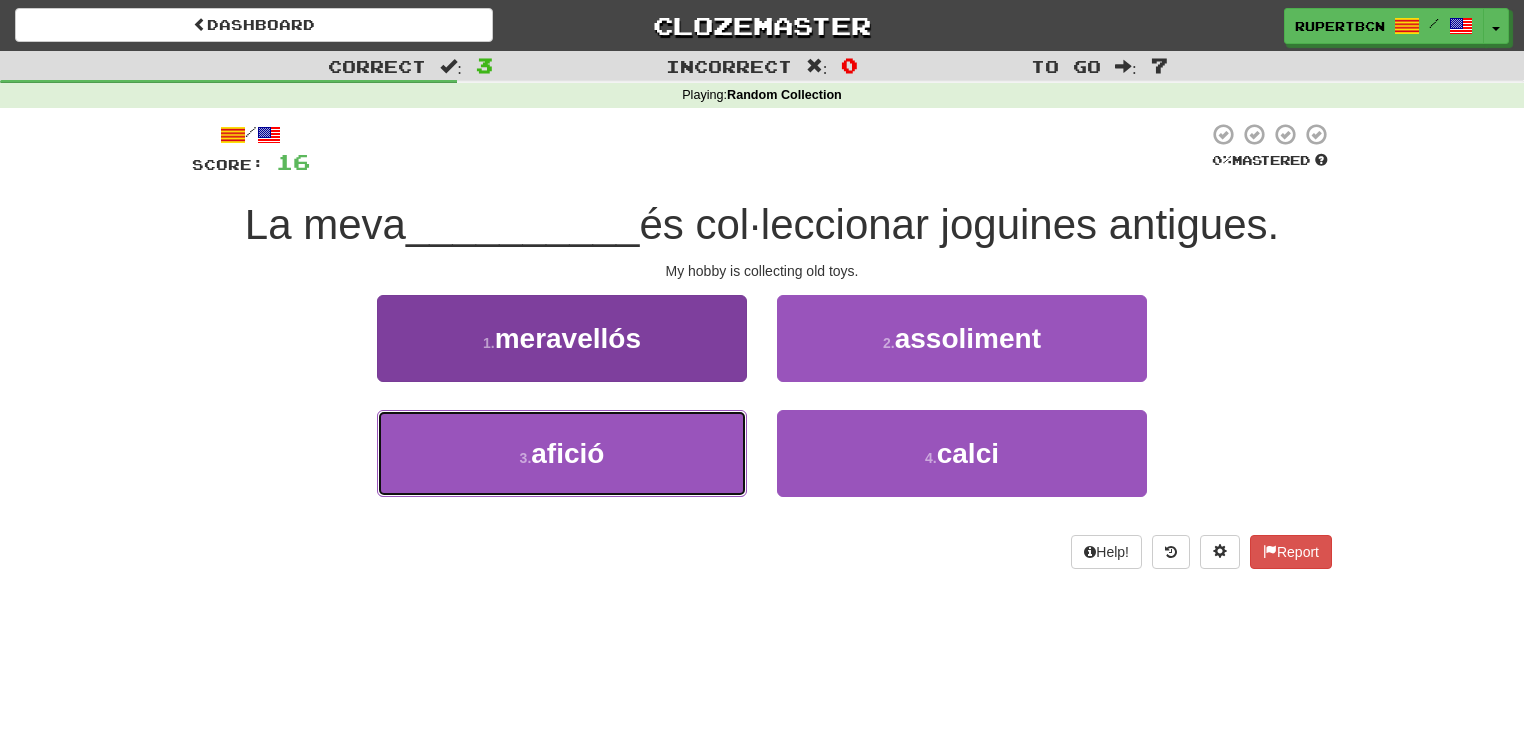 click on "3 .  afició" at bounding box center (562, 453) 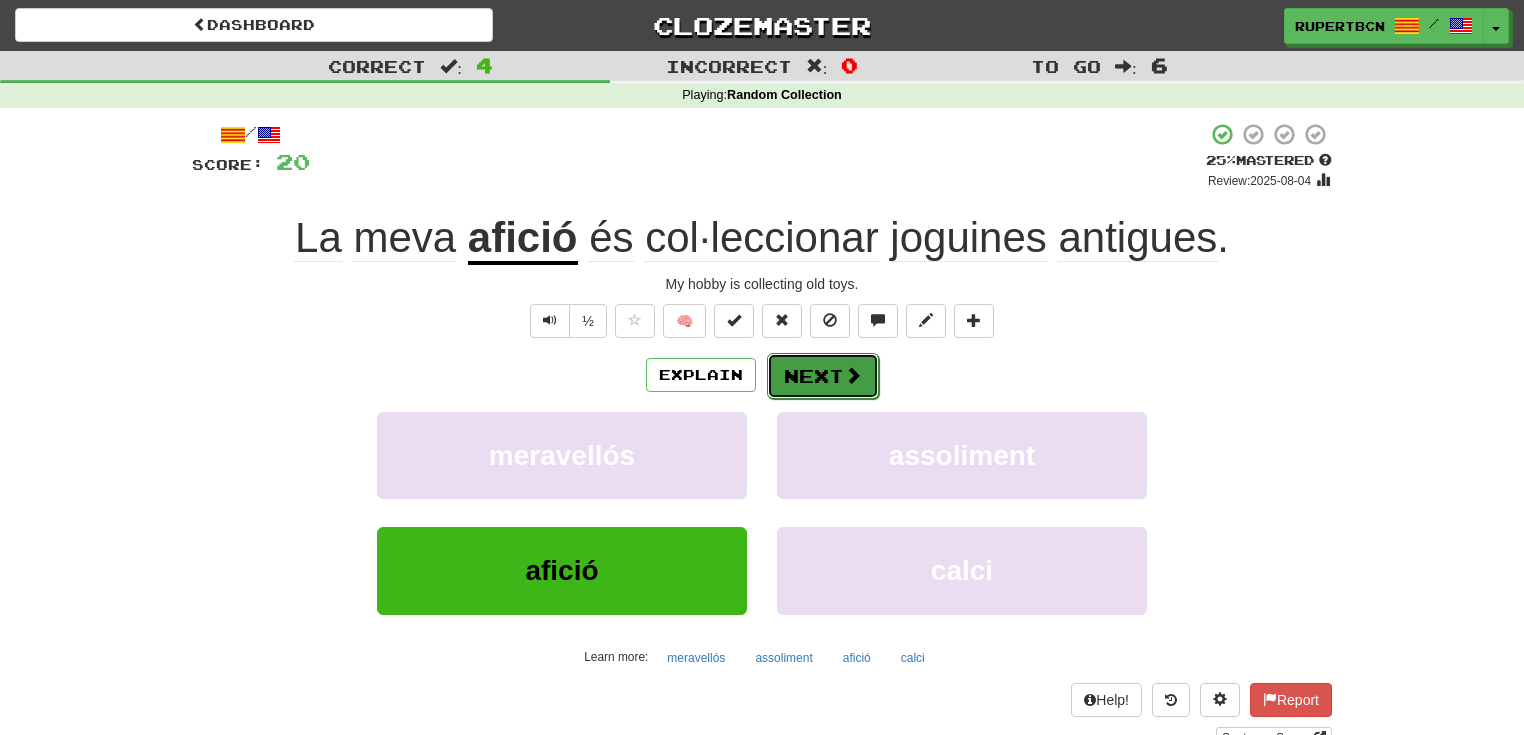 click at bounding box center [853, 375] 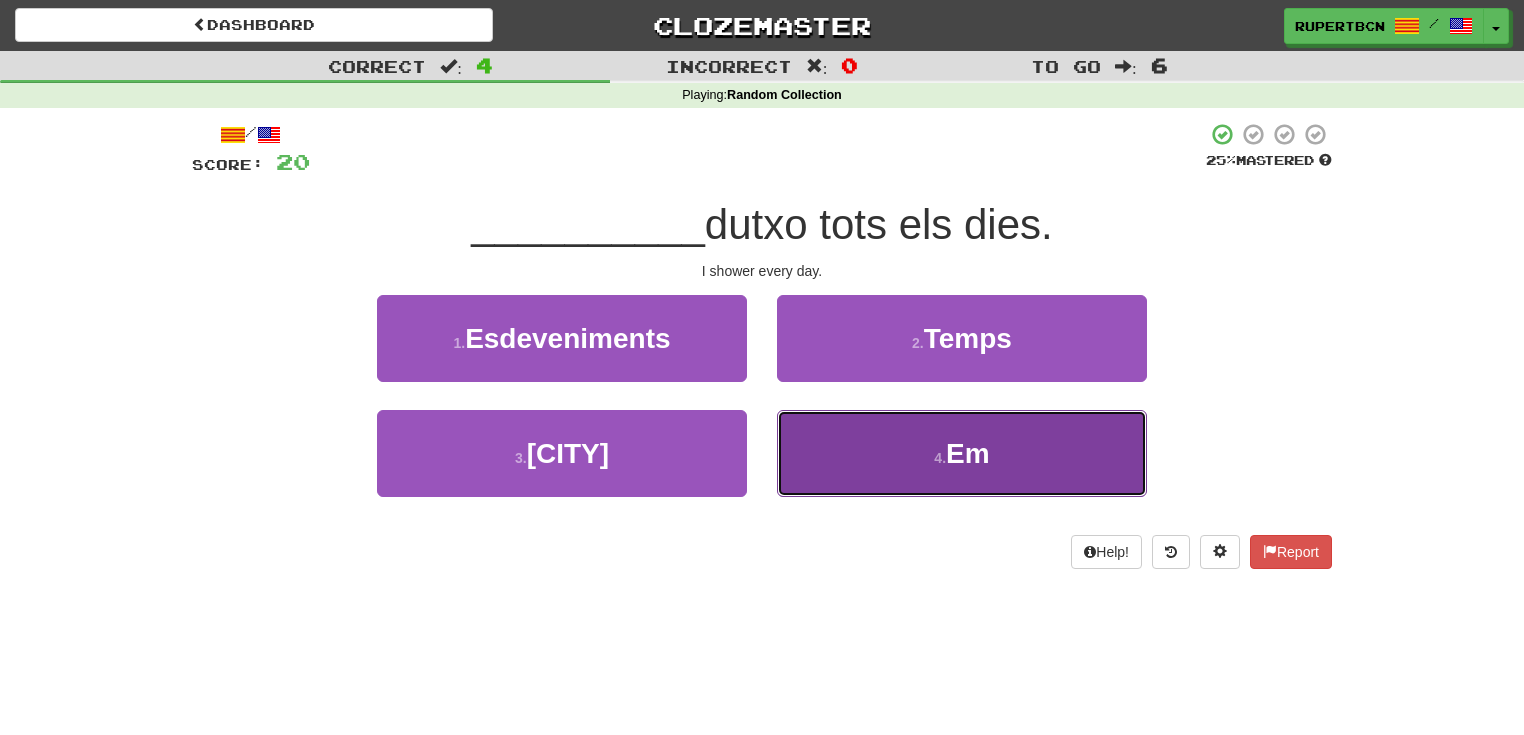click on "4 .  Em" at bounding box center (962, 453) 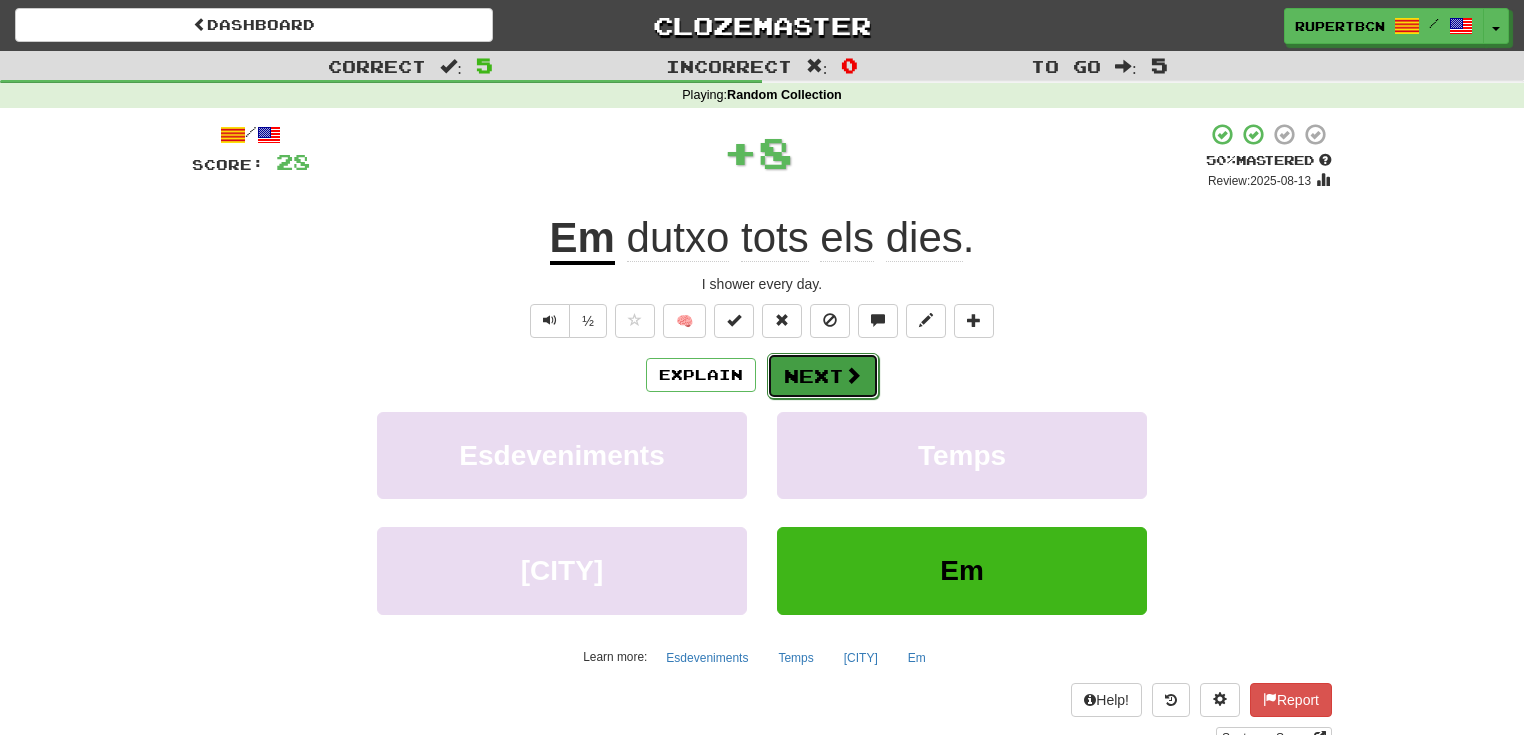 click on "Next" at bounding box center [823, 376] 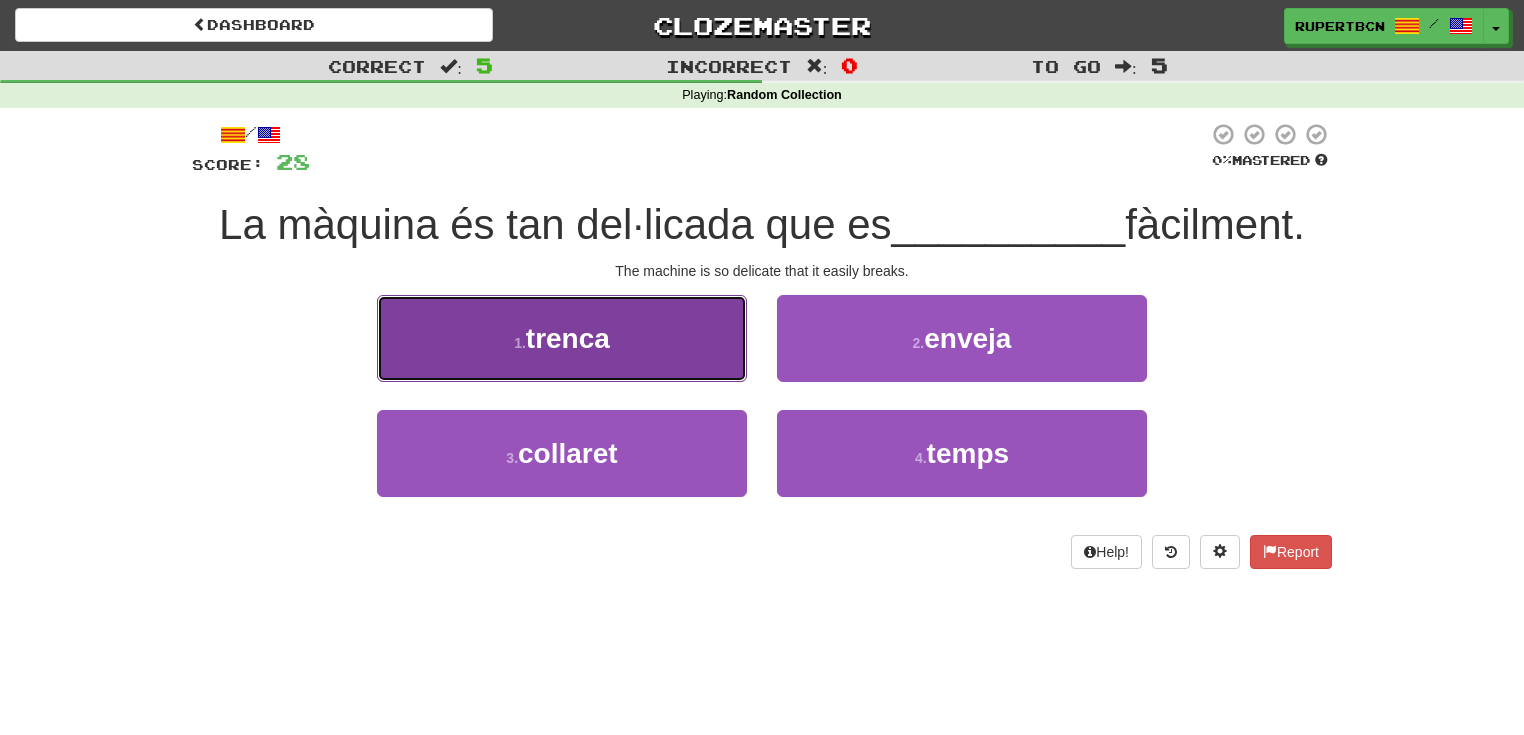click on "trenca" at bounding box center [568, 338] 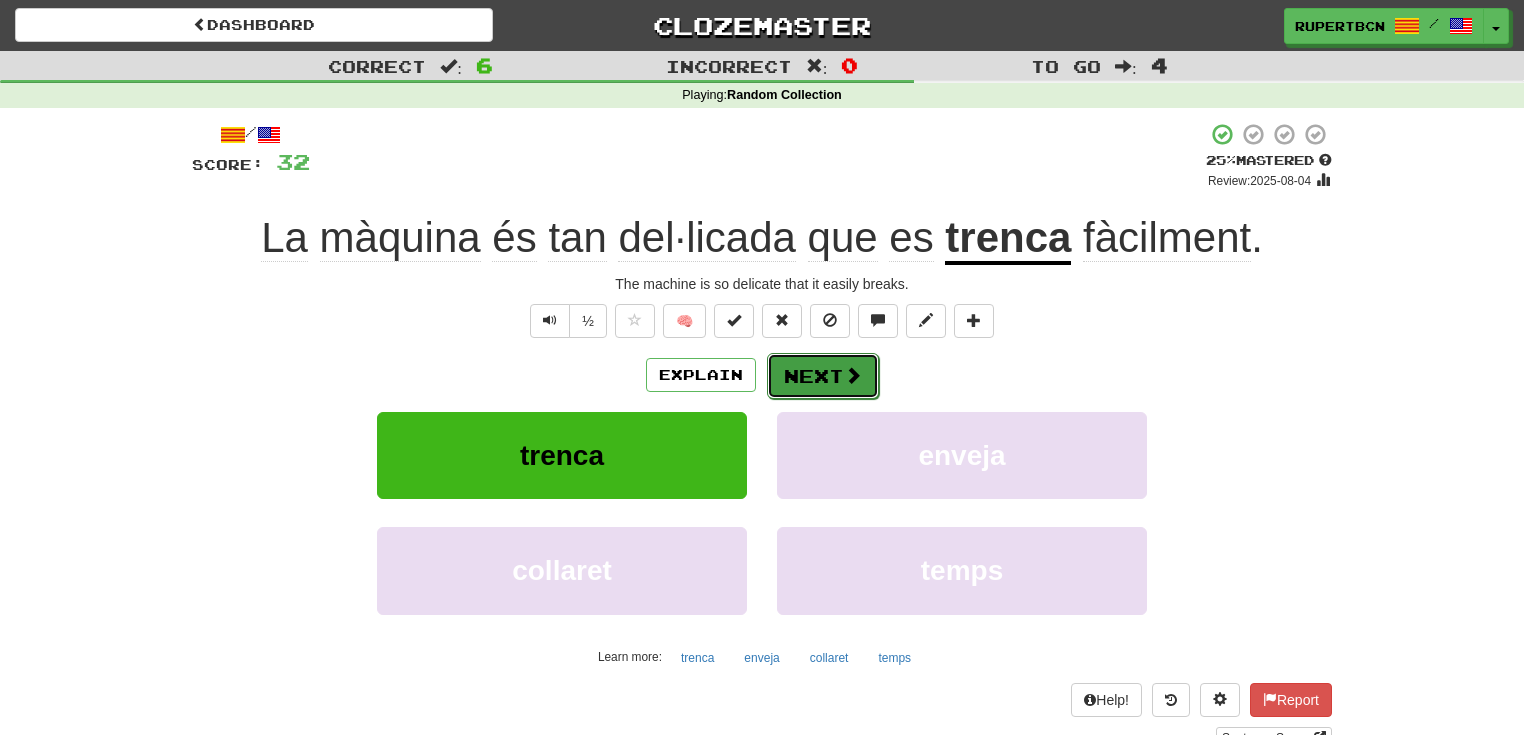 click at bounding box center [853, 375] 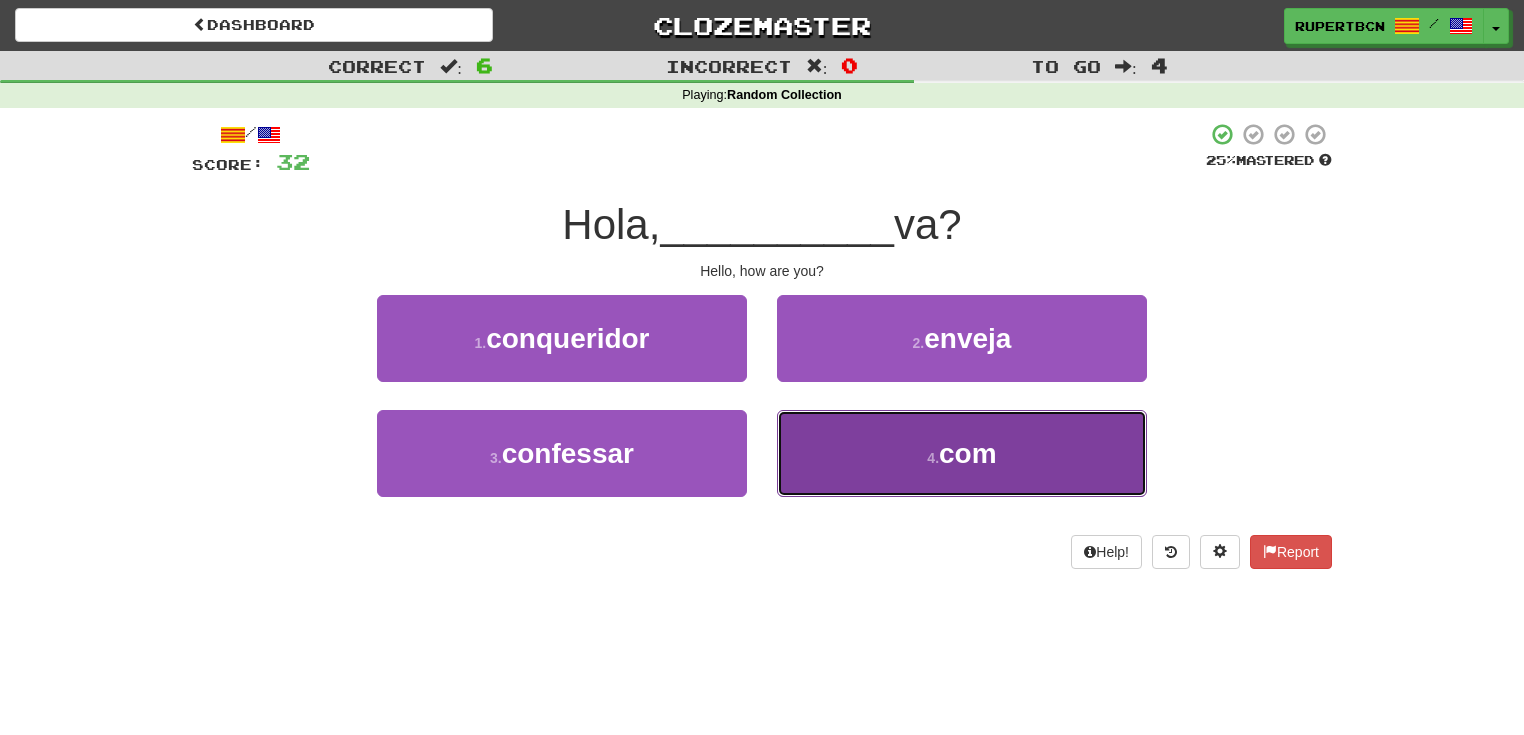click on "com" at bounding box center (968, 453) 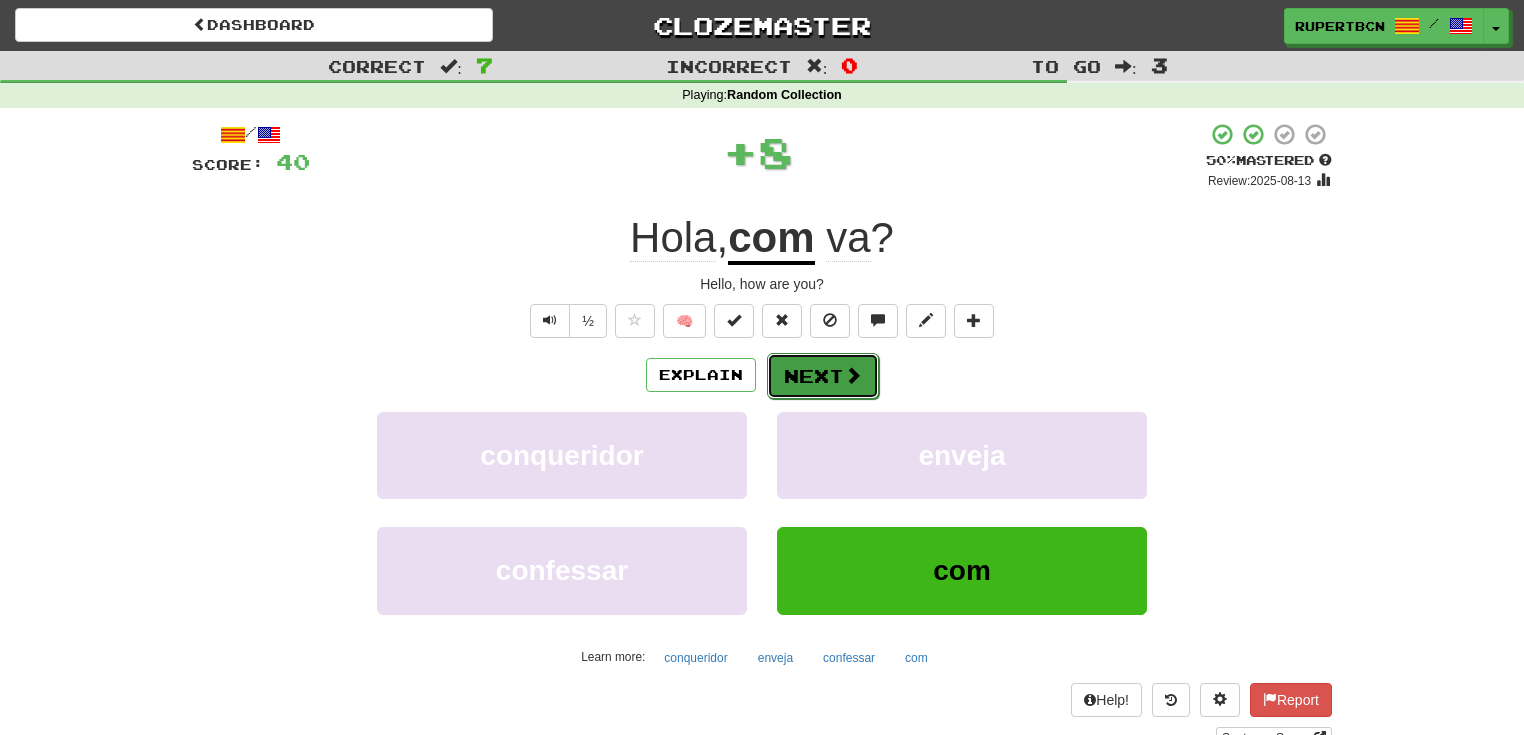 click at bounding box center [853, 375] 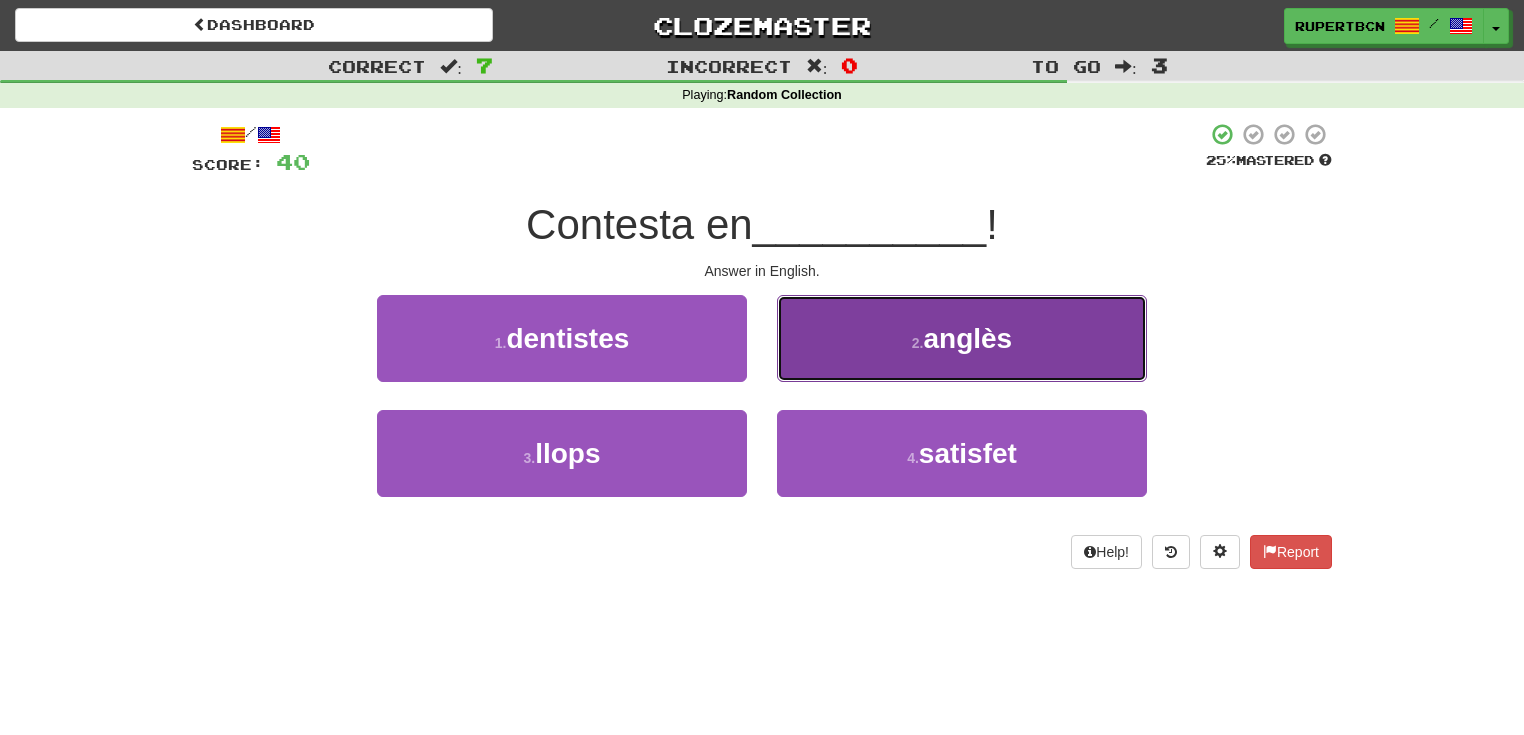 click on "anglès" at bounding box center [967, 338] 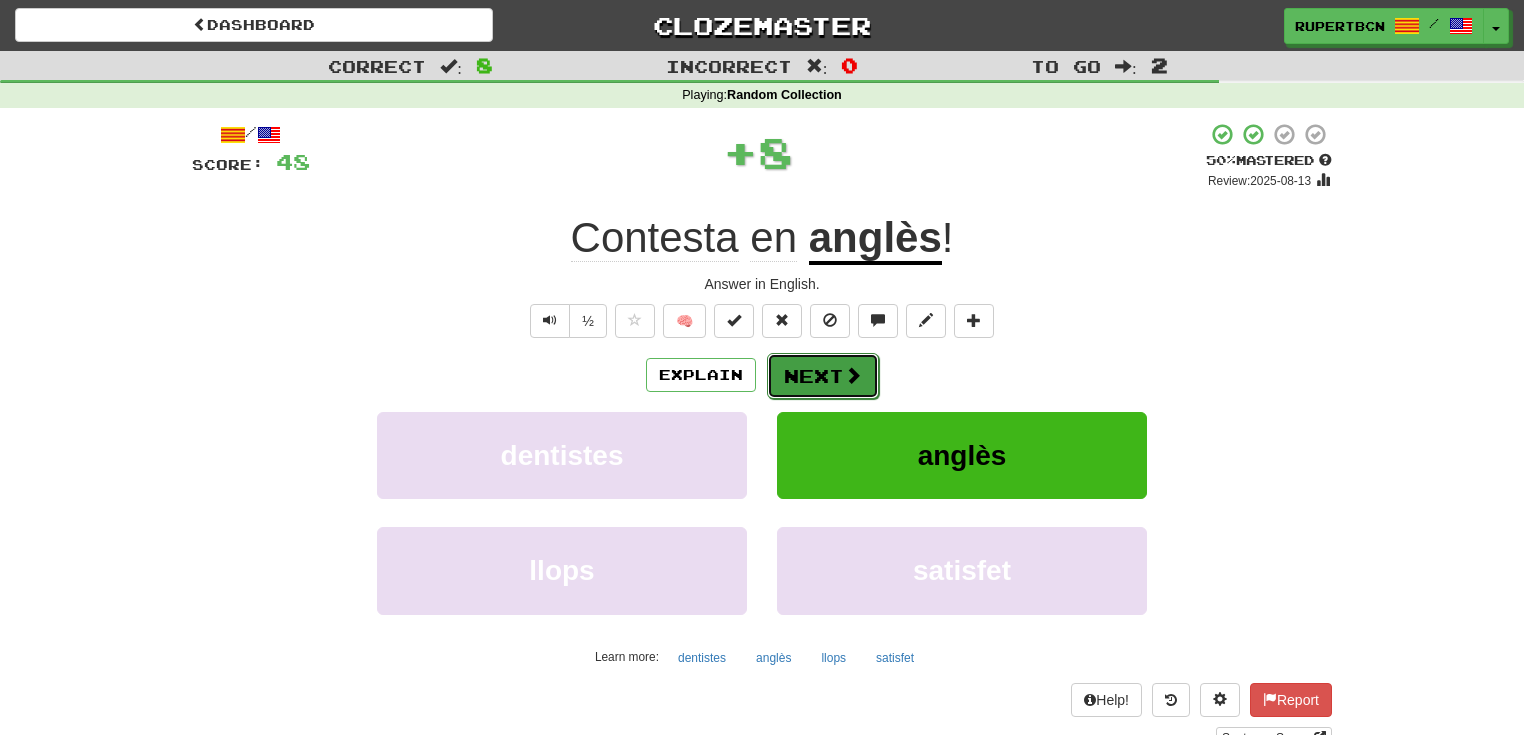 click on "Next" at bounding box center (823, 376) 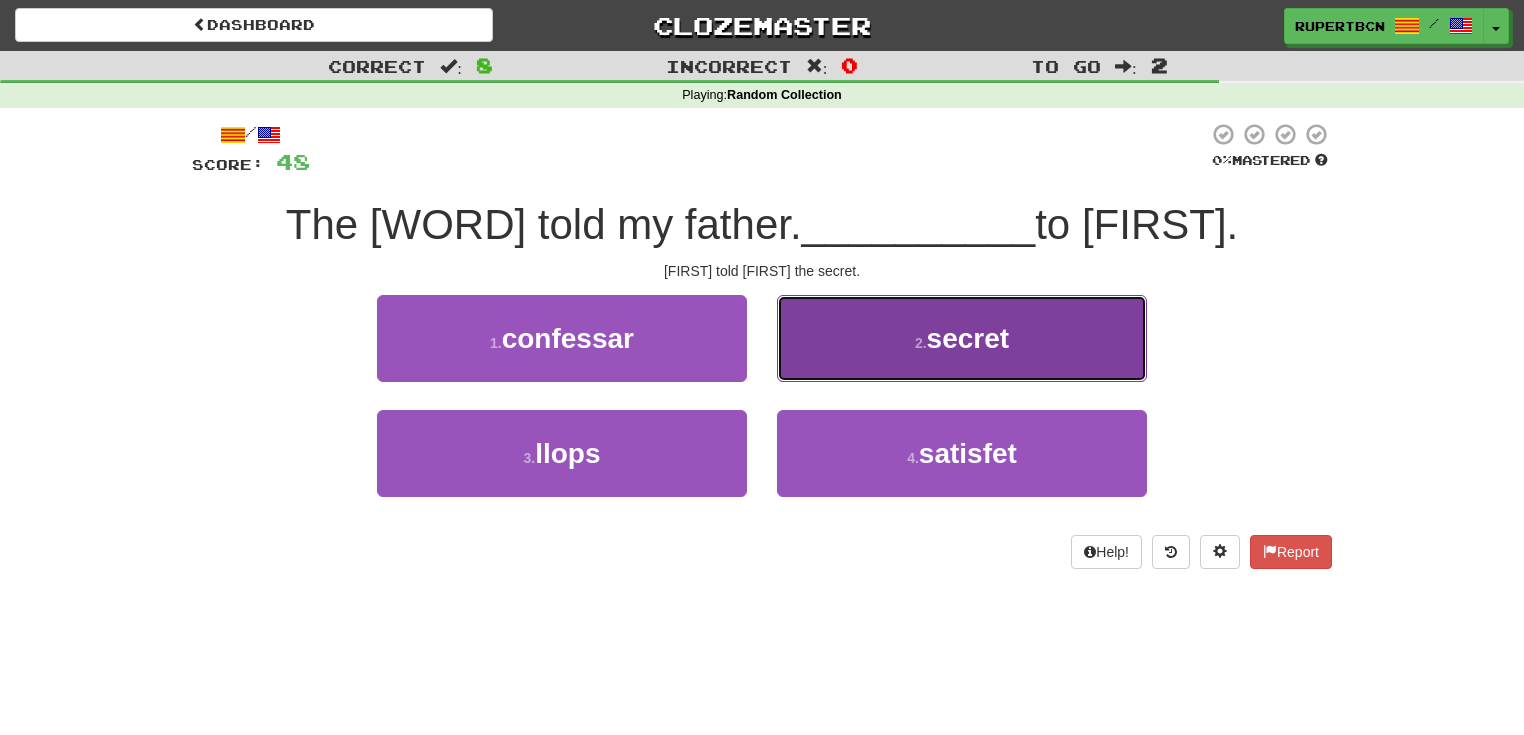click on "2 .  secret" at bounding box center (962, 338) 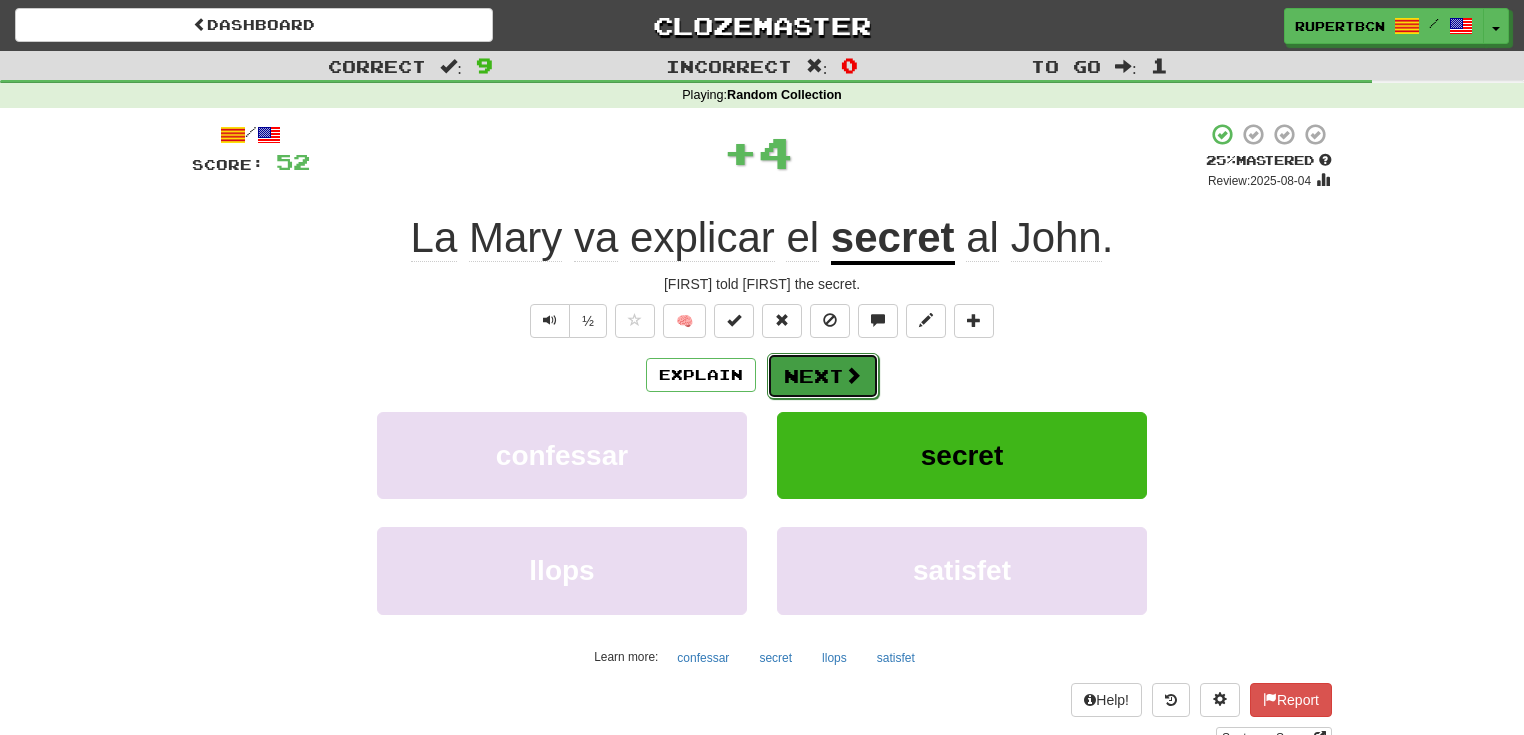 click on "Next" at bounding box center [823, 376] 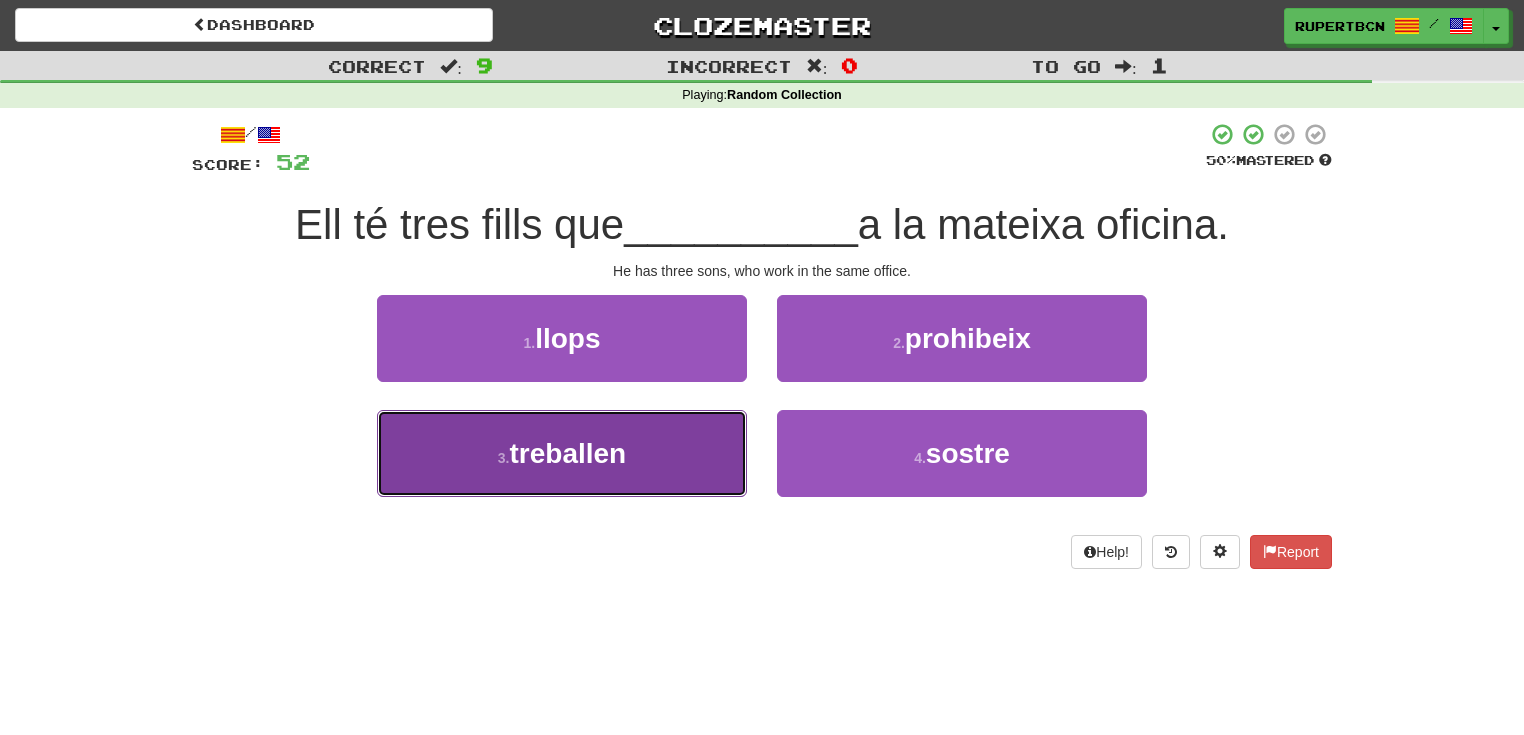 click on "treballen" at bounding box center (567, 453) 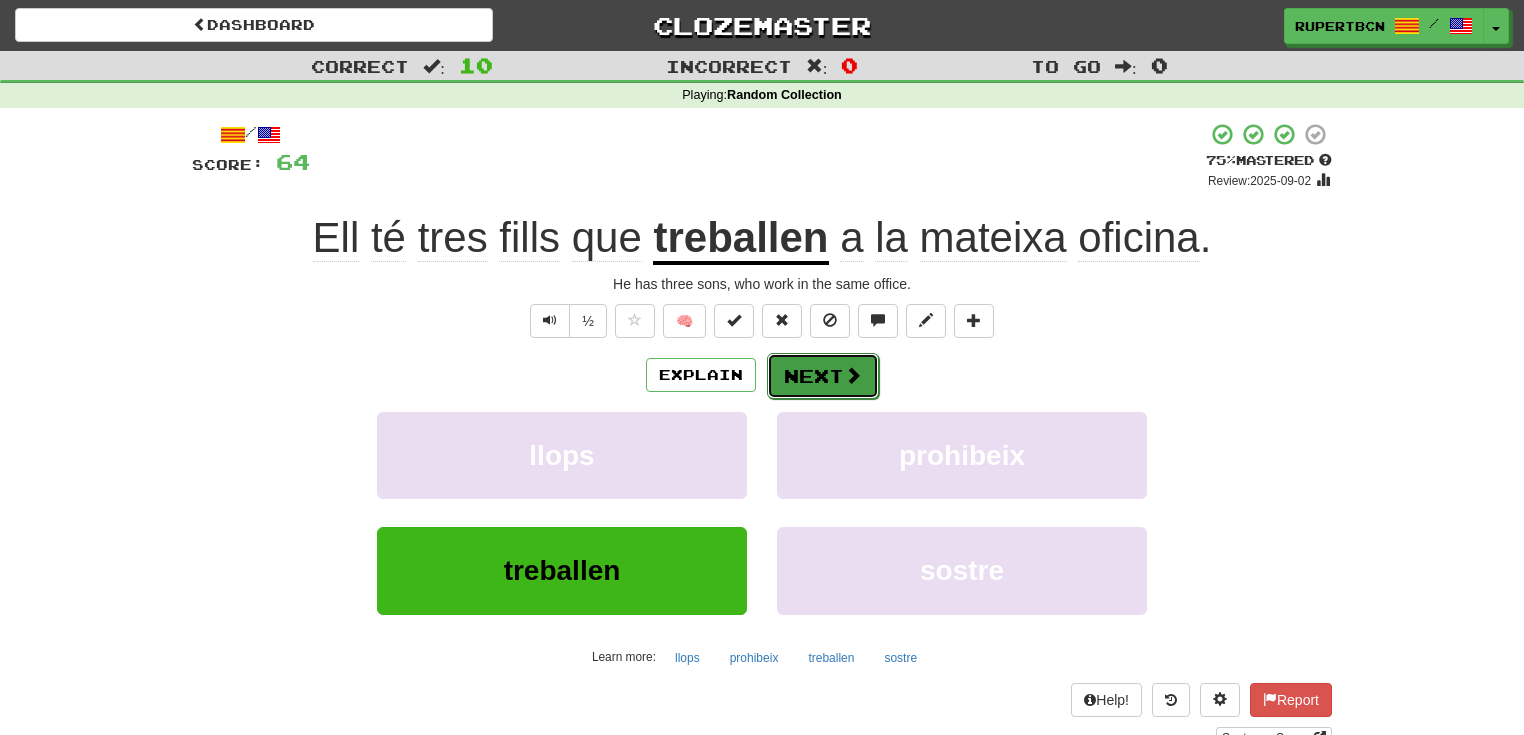 click on "Next" at bounding box center (823, 376) 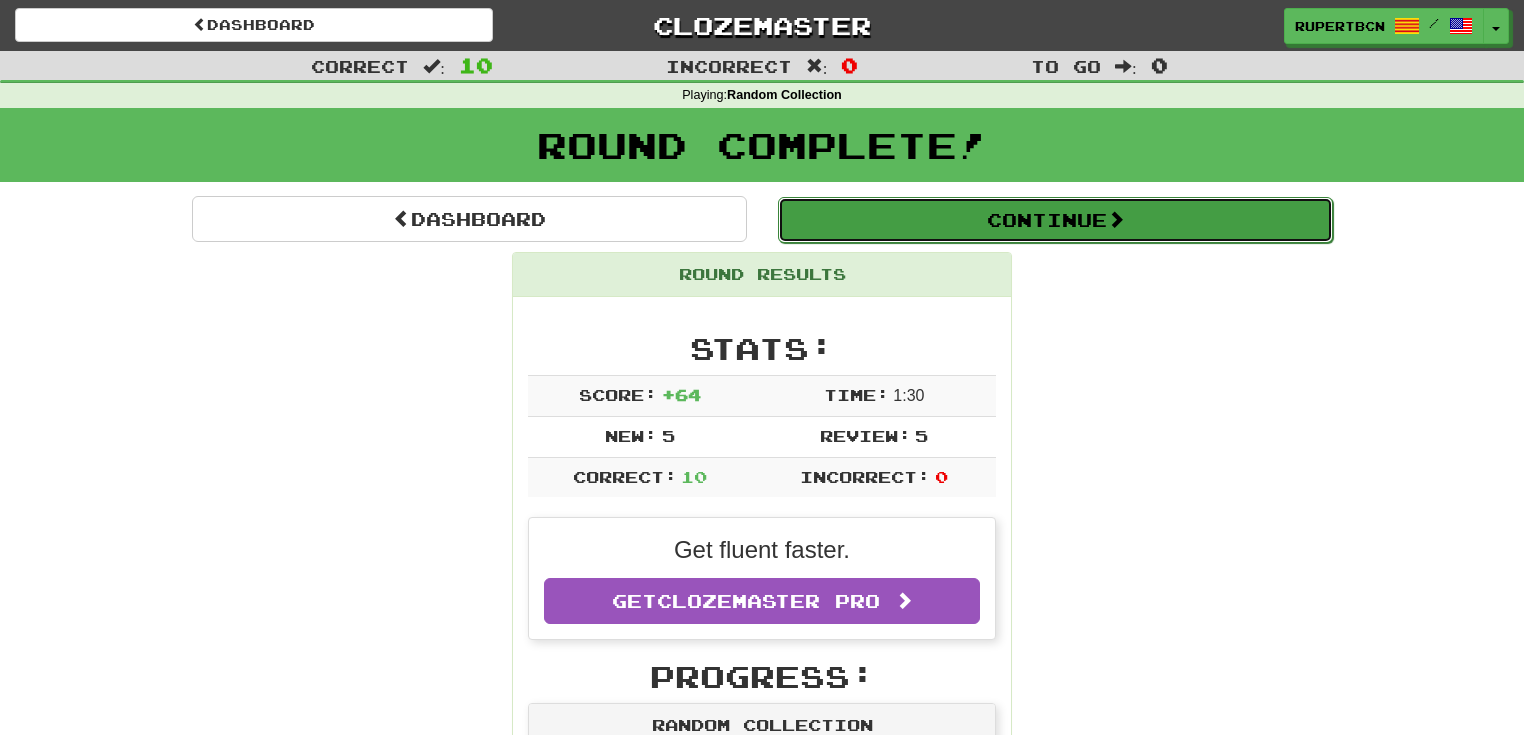 click on "Continue" at bounding box center (1055, 220) 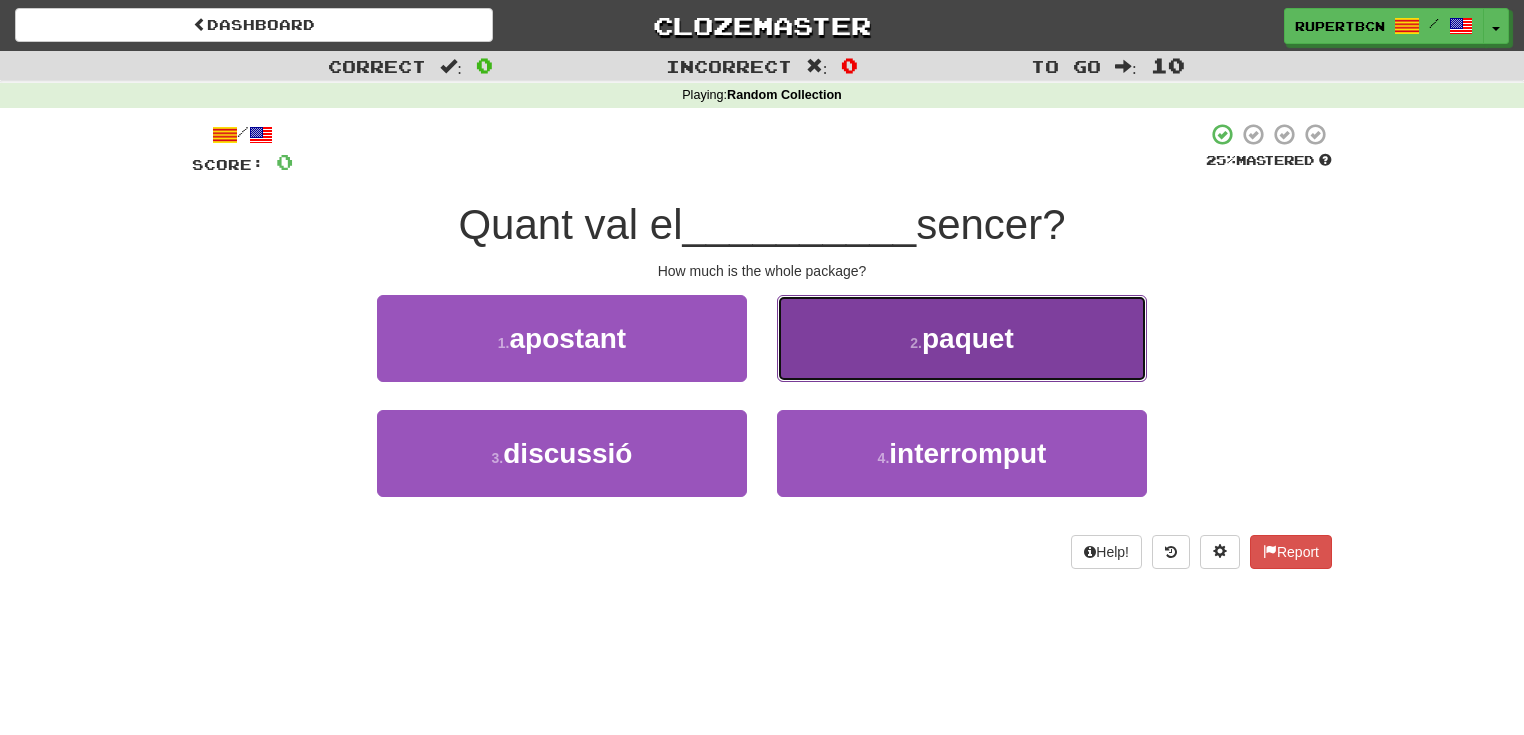 click on "2 .  paquet" at bounding box center (962, 338) 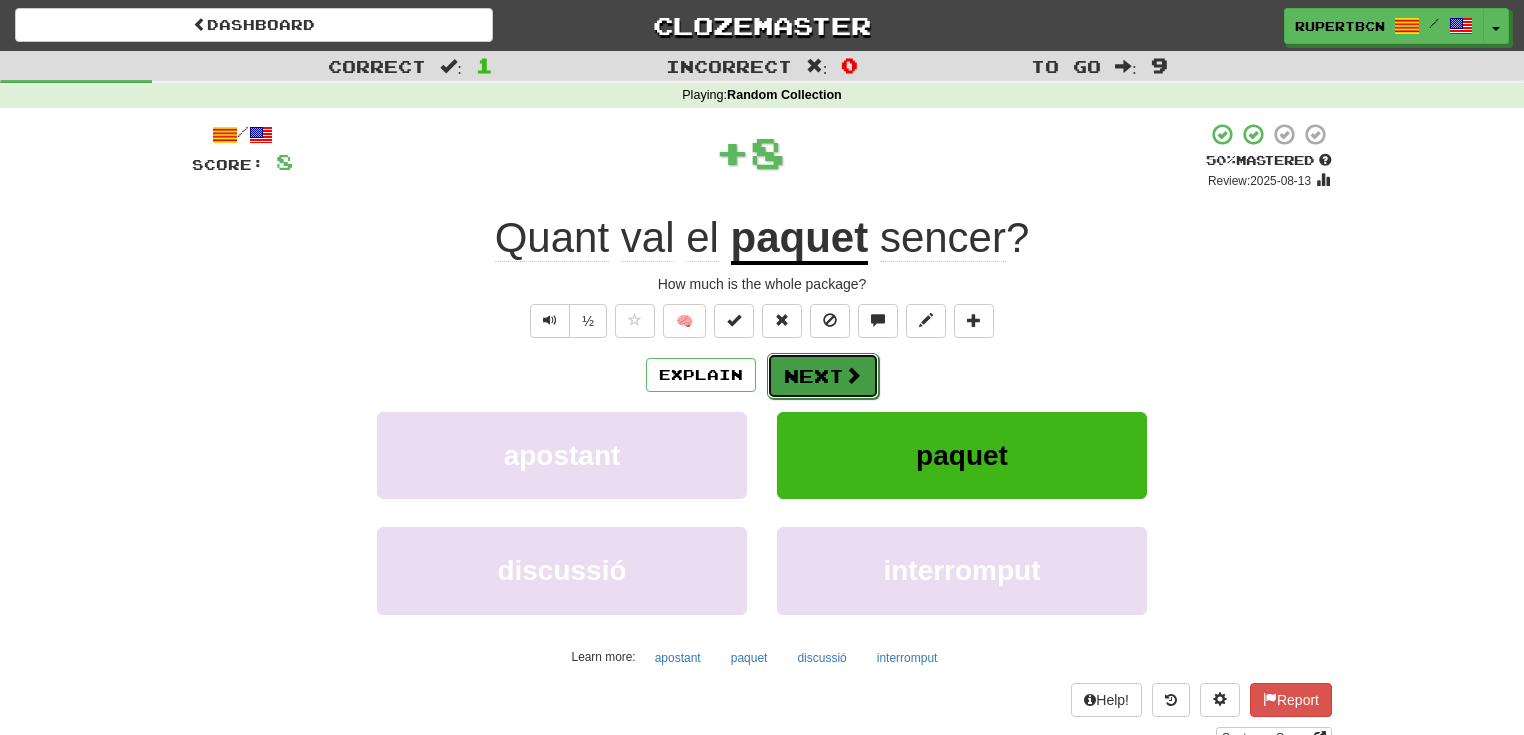click on "Next" at bounding box center [823, 376] 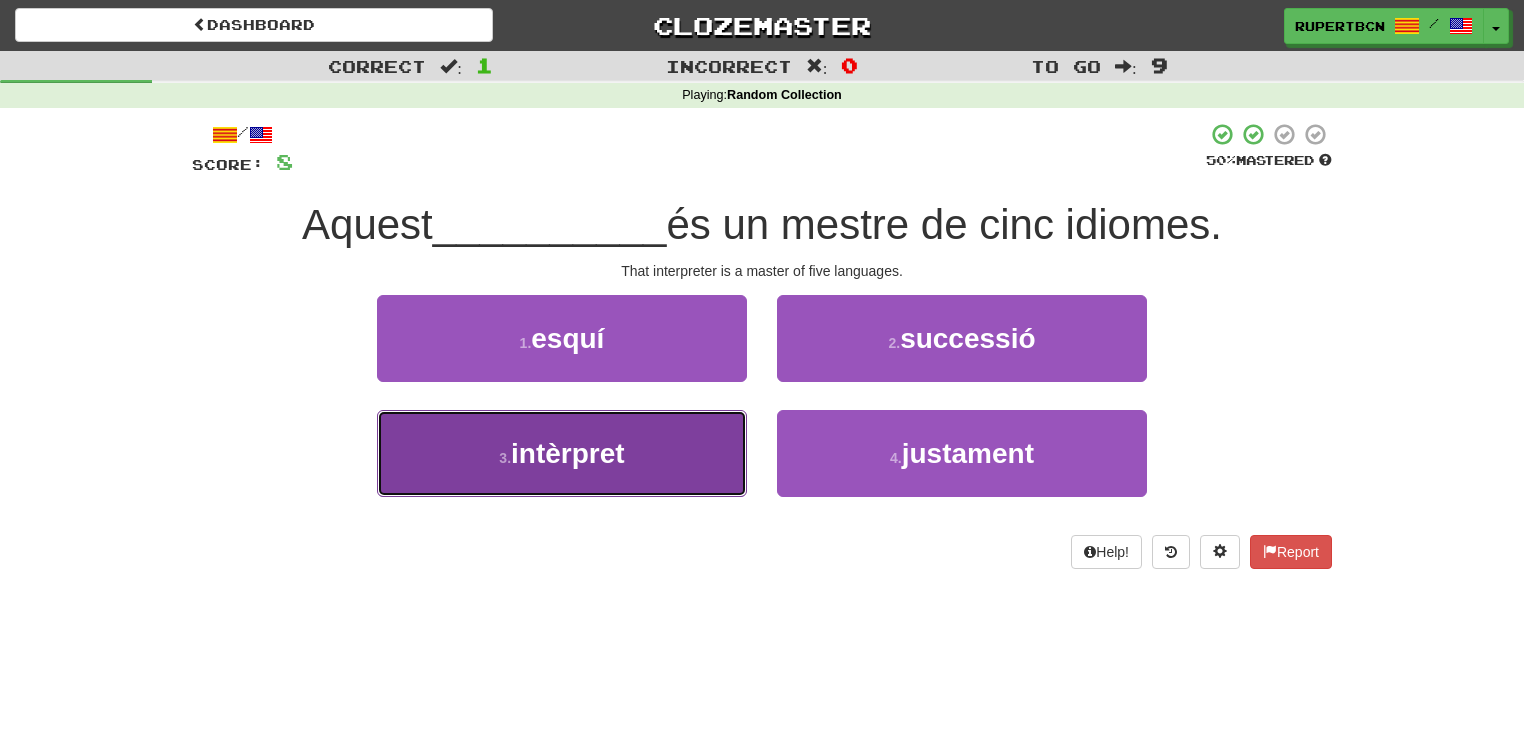 click on "intèrpret" at bounding box center [568, 453] 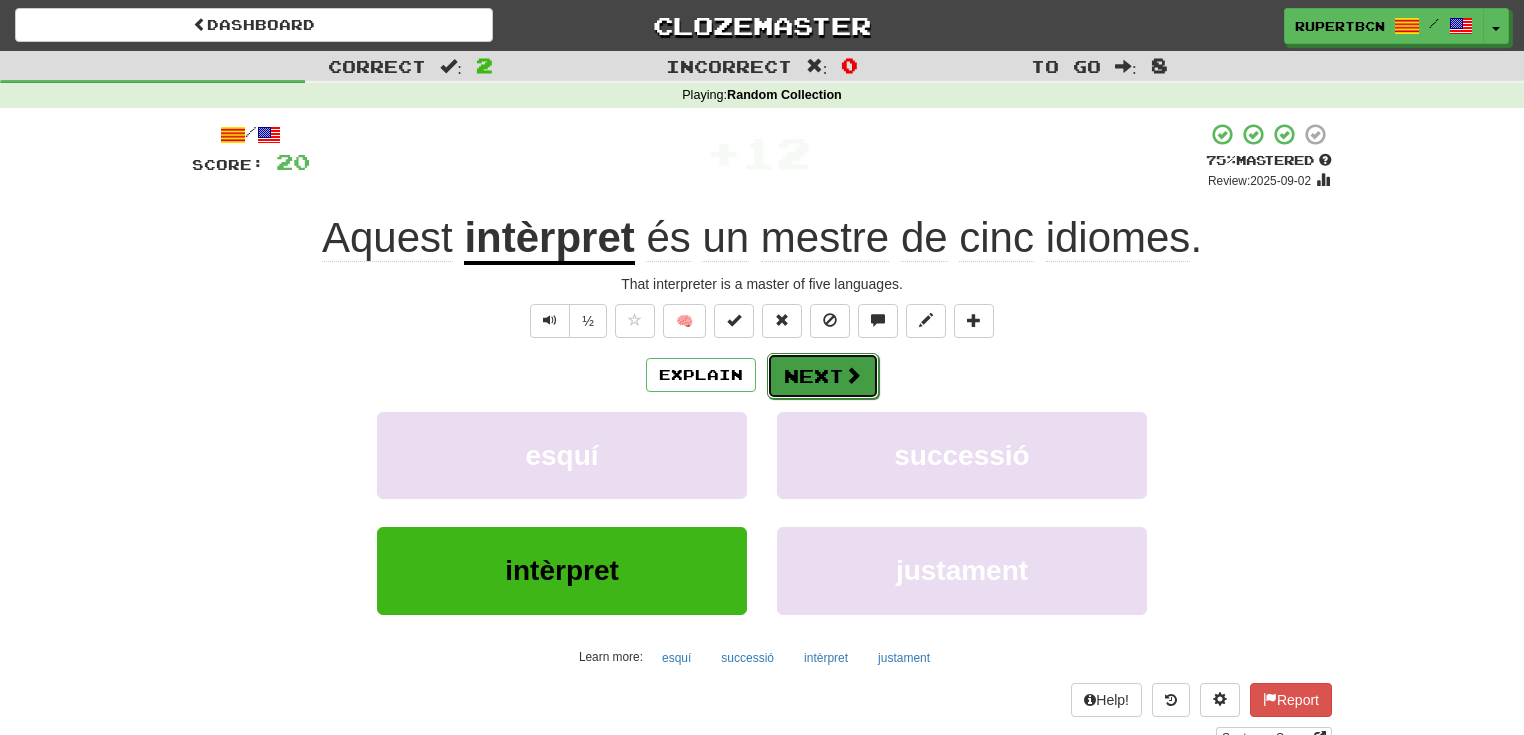 click on "Next" at bounding box center [823, 376] 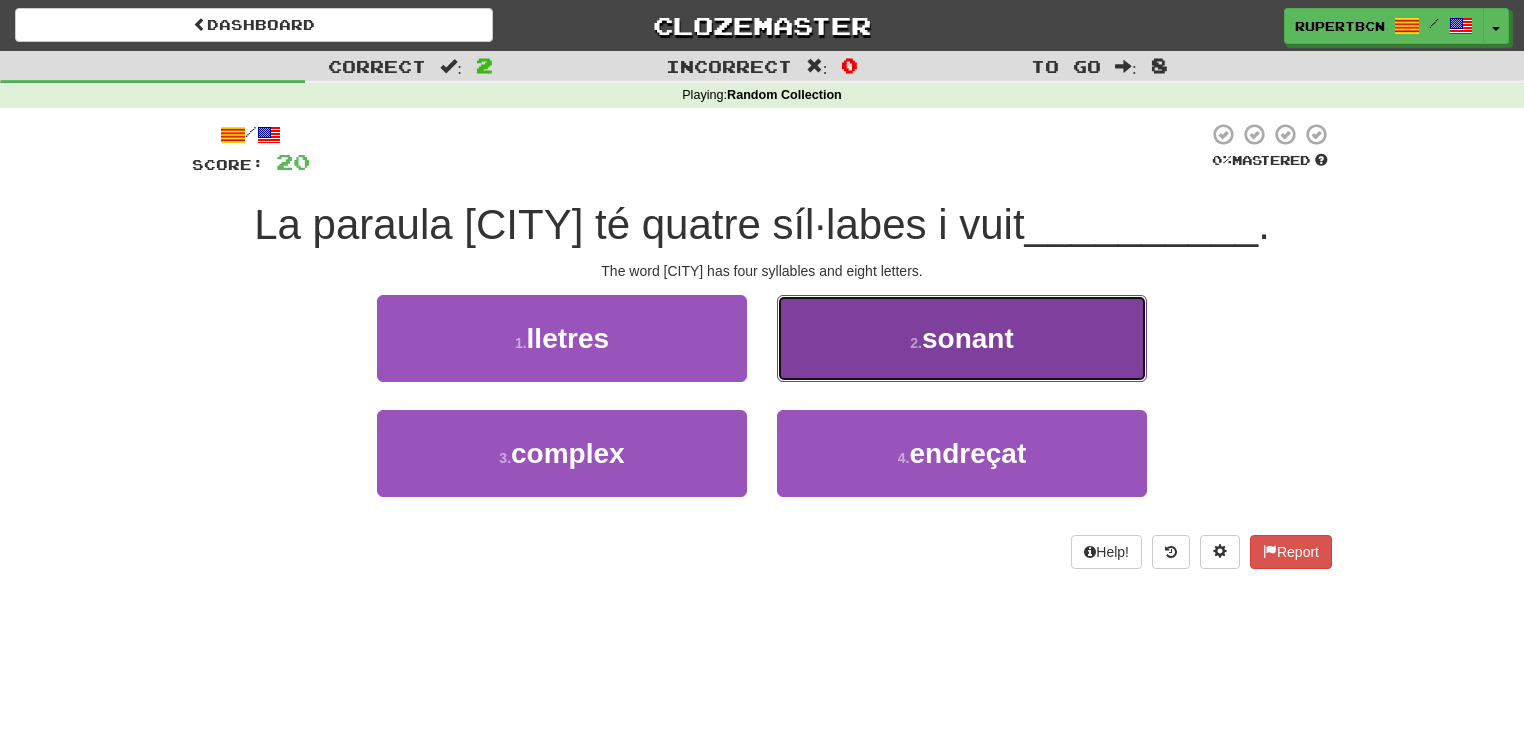 click on "2 .  sonant" at bounding box center [962, 338] 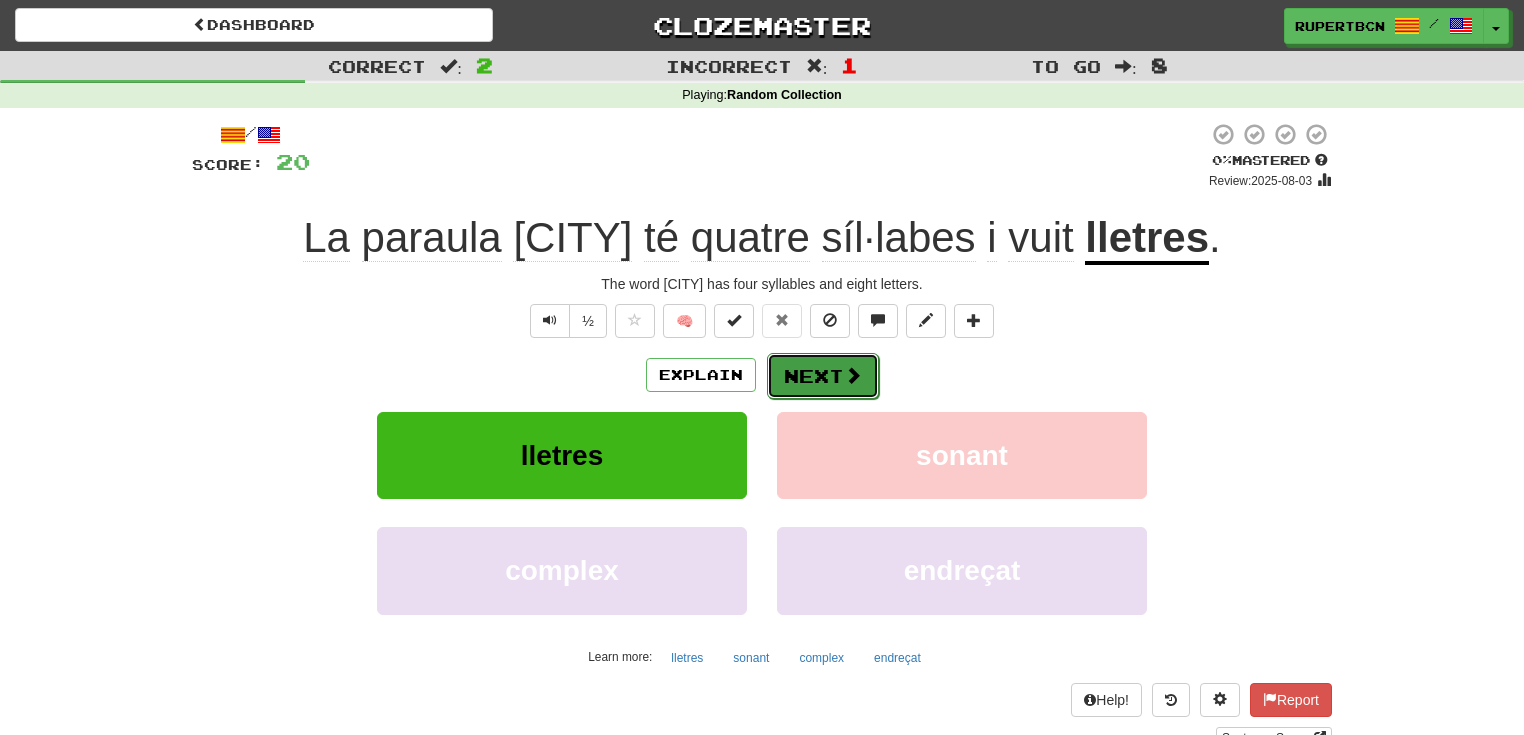 click on "Next" at bounding box center (823, 376) 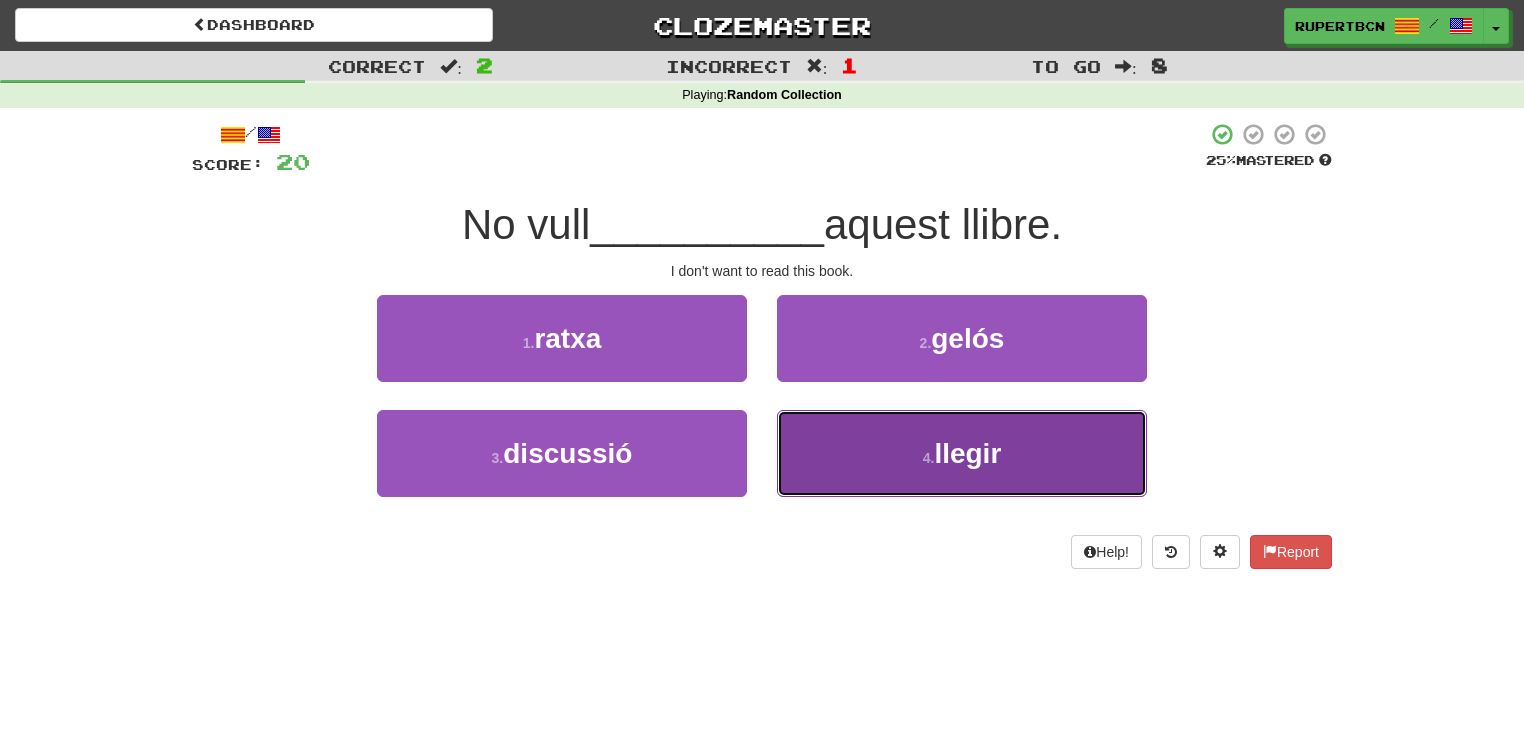 click on "4 .  llegir" at bounding box center [962, 453] 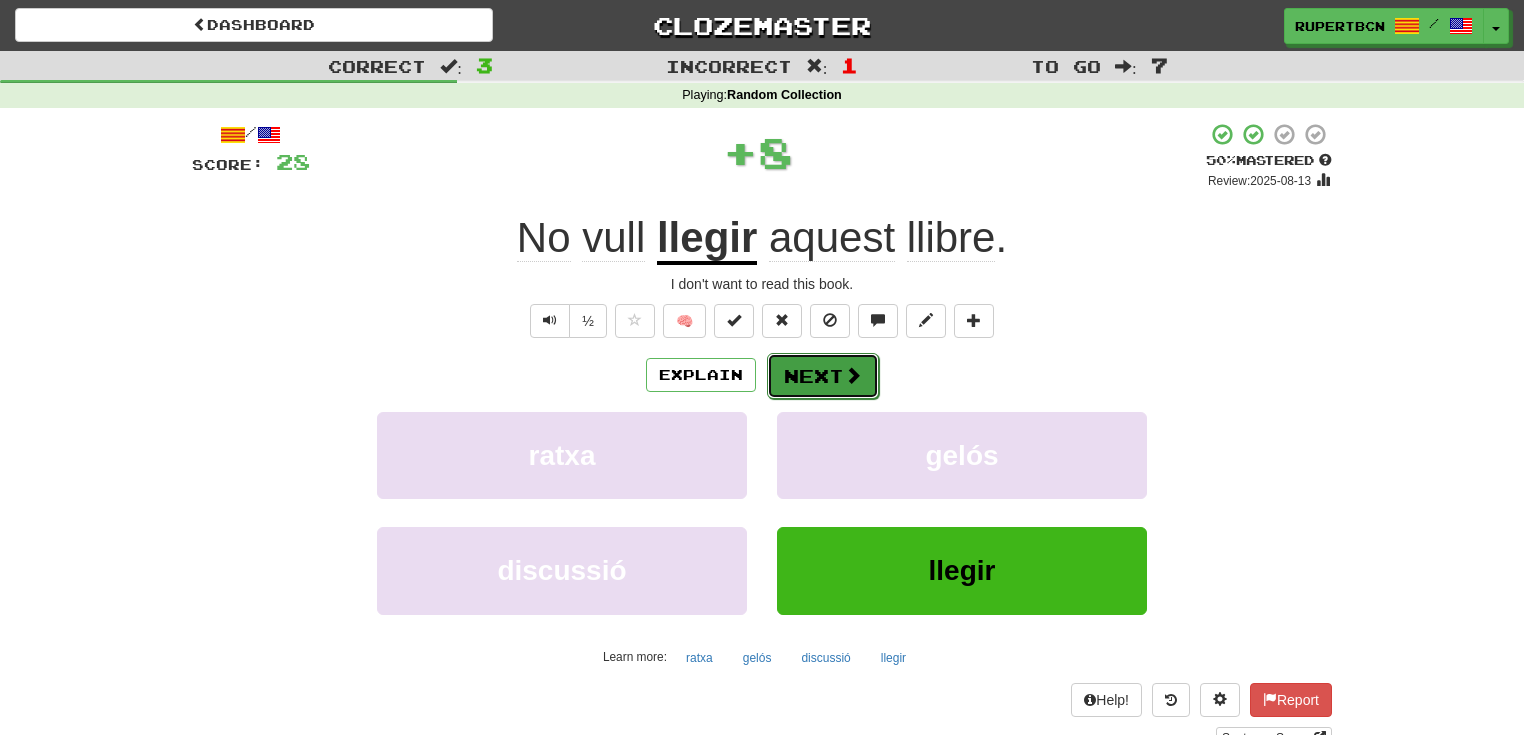 click on "Next" at bounding box center (823, 376) 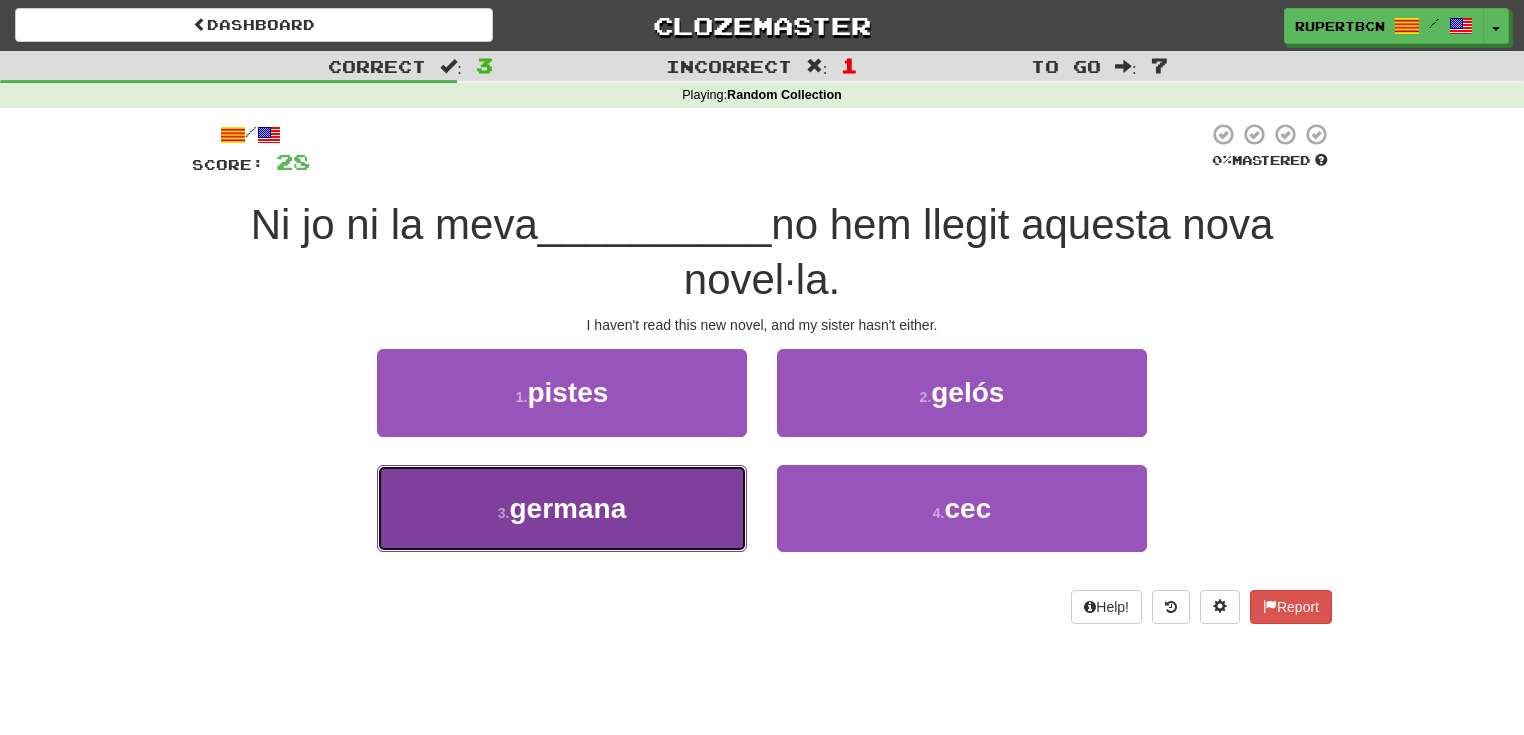 click on "germana" at bounding box center (567, 508) 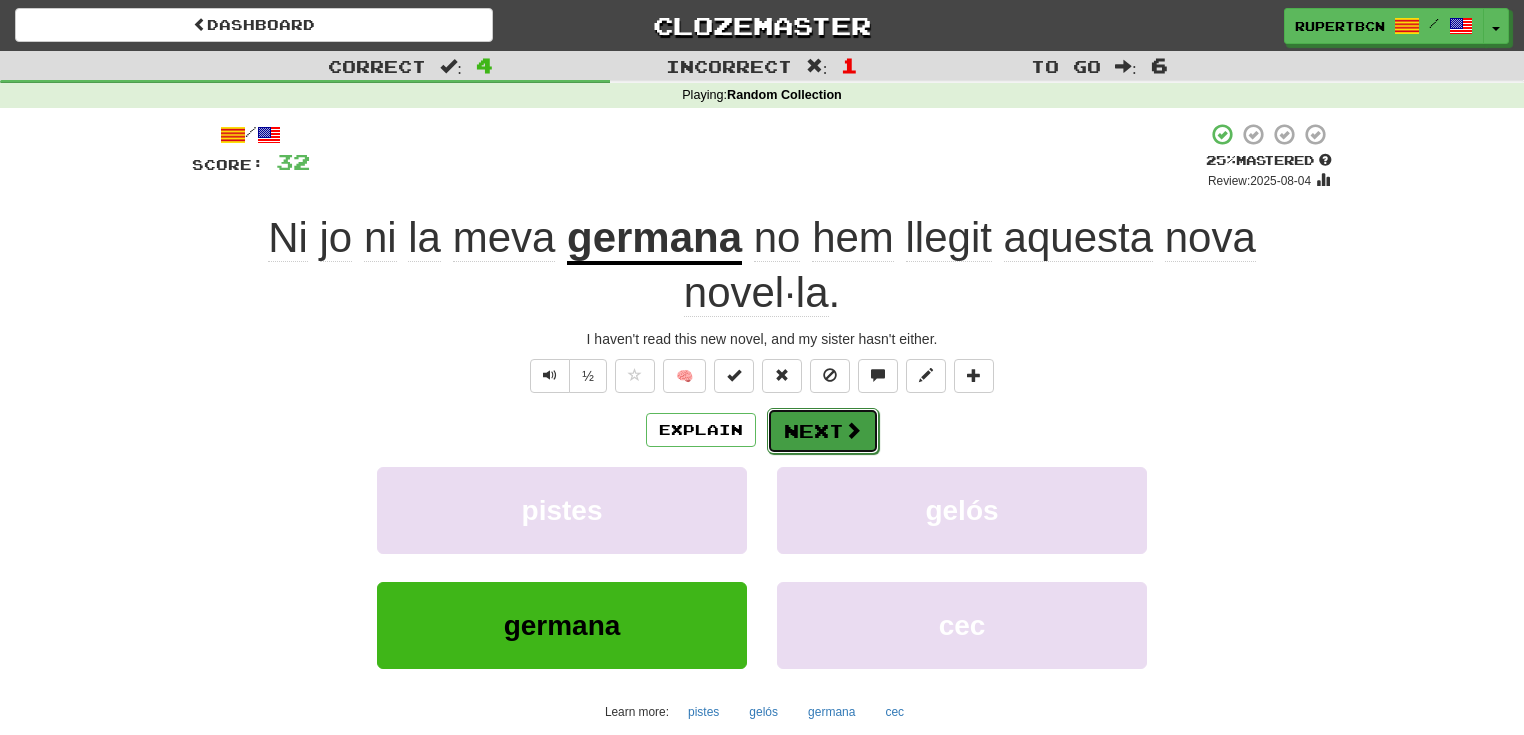 click on "Next" at bounding box center [823, 431] 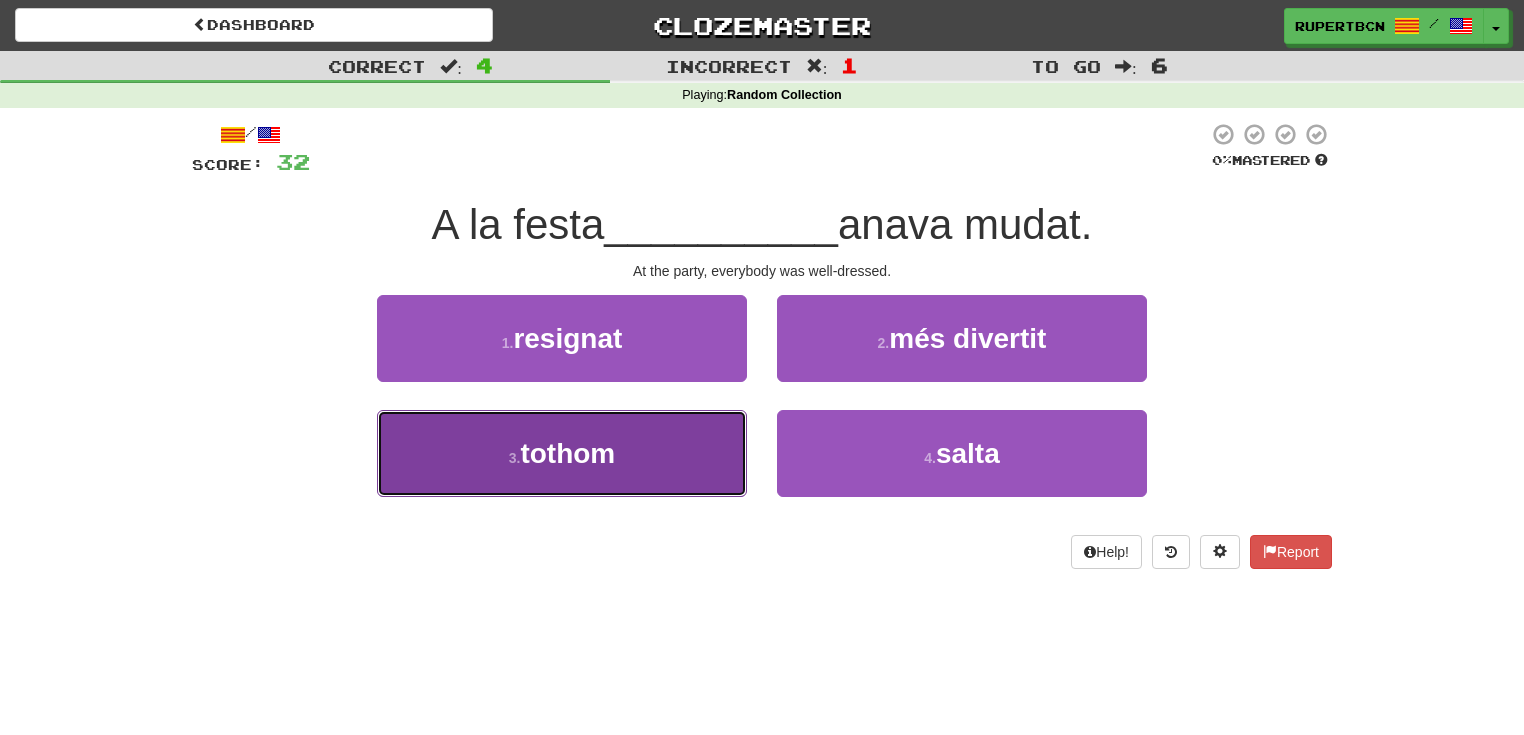click on "3 .  tothom" at bounding box center [562, 453] 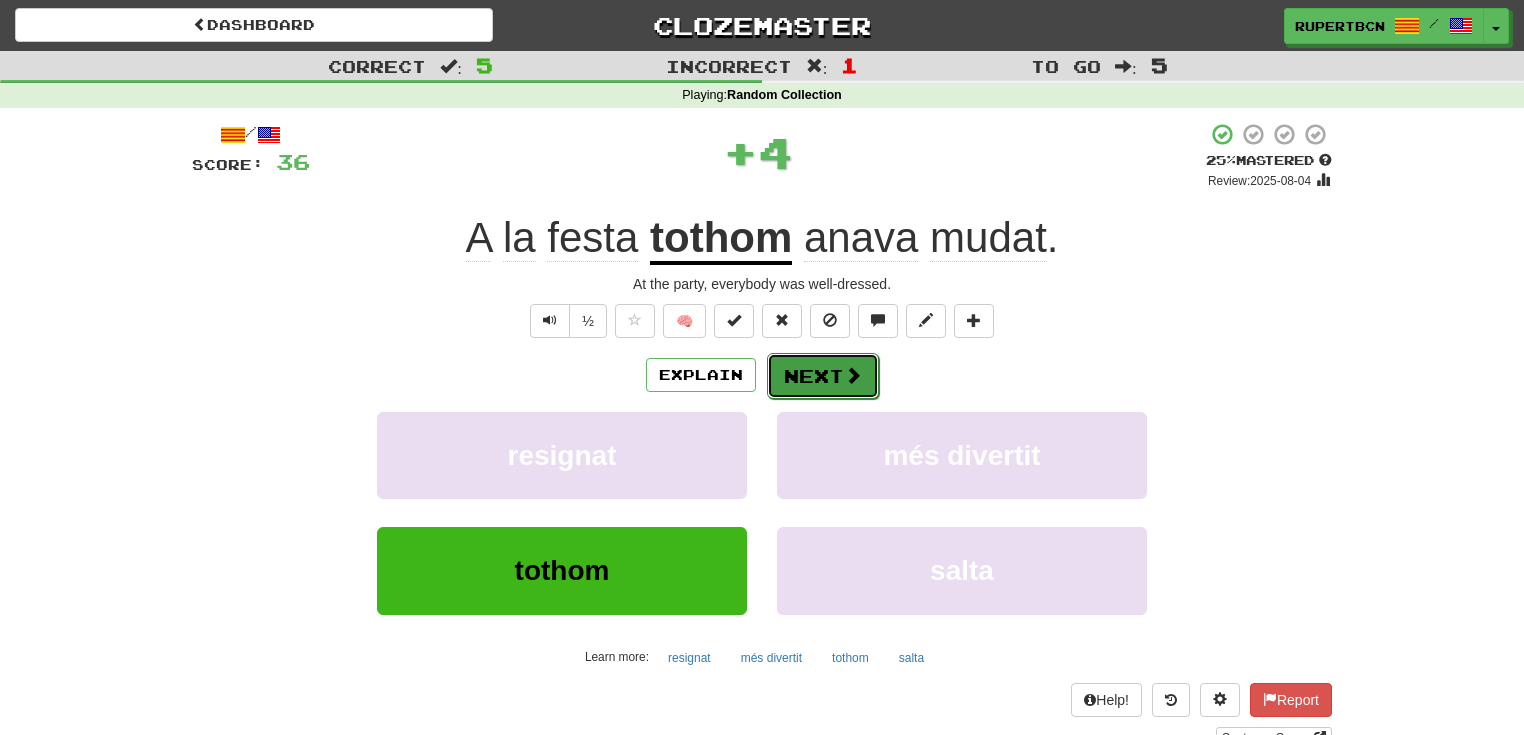 click on "Next" at bounding box center (823, 376) 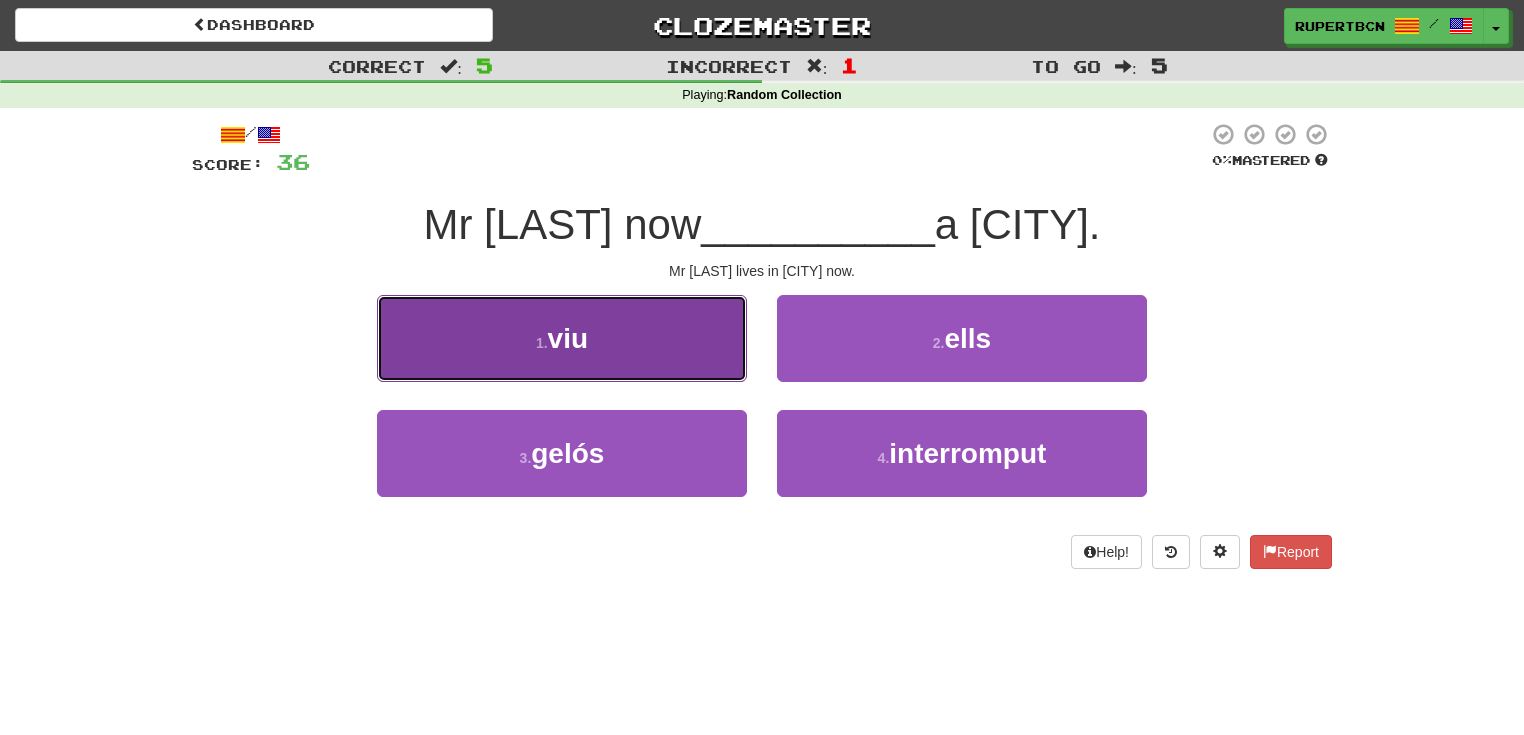 click on "1 .  viu" at bounding box center (562, 338) 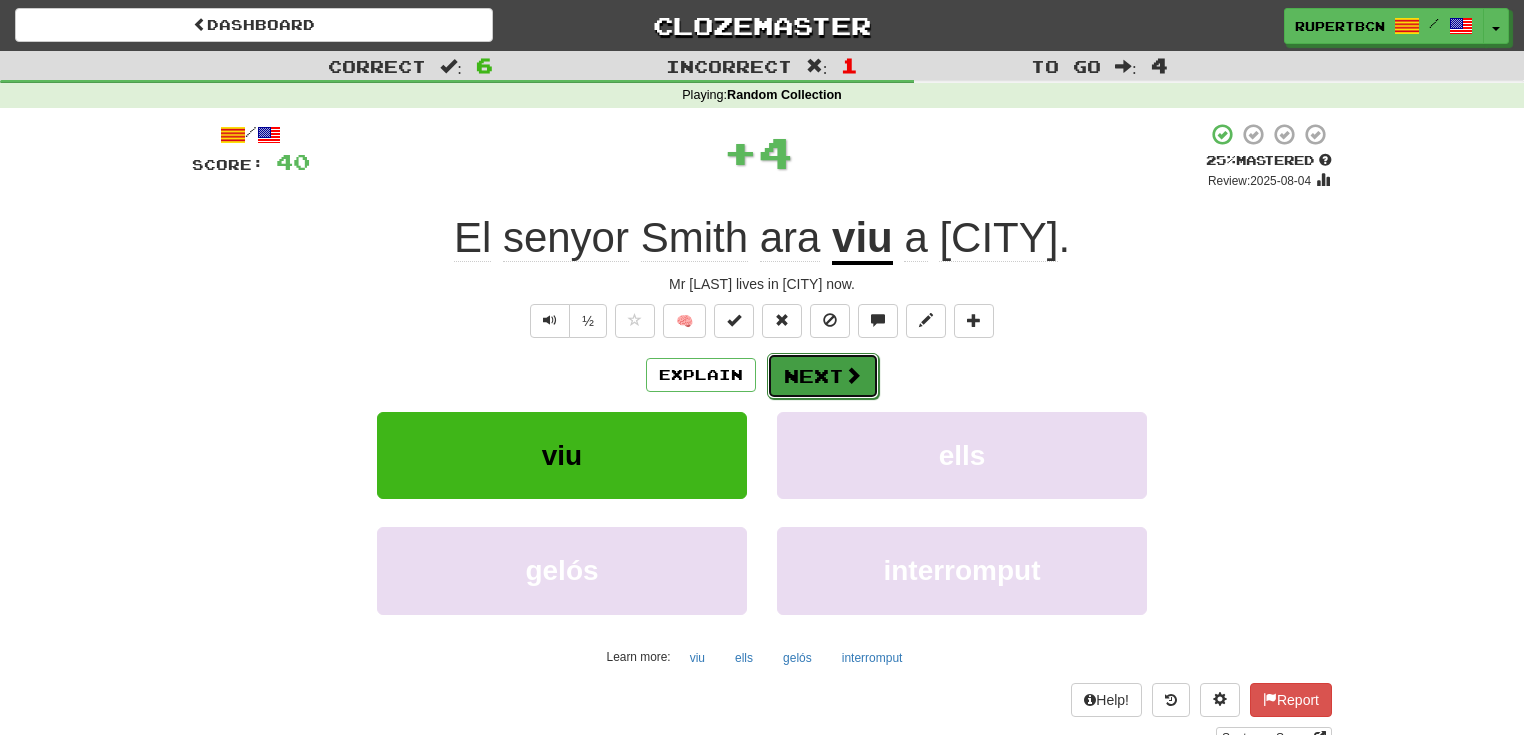 click on "Next" at bounding box center (823, 376) 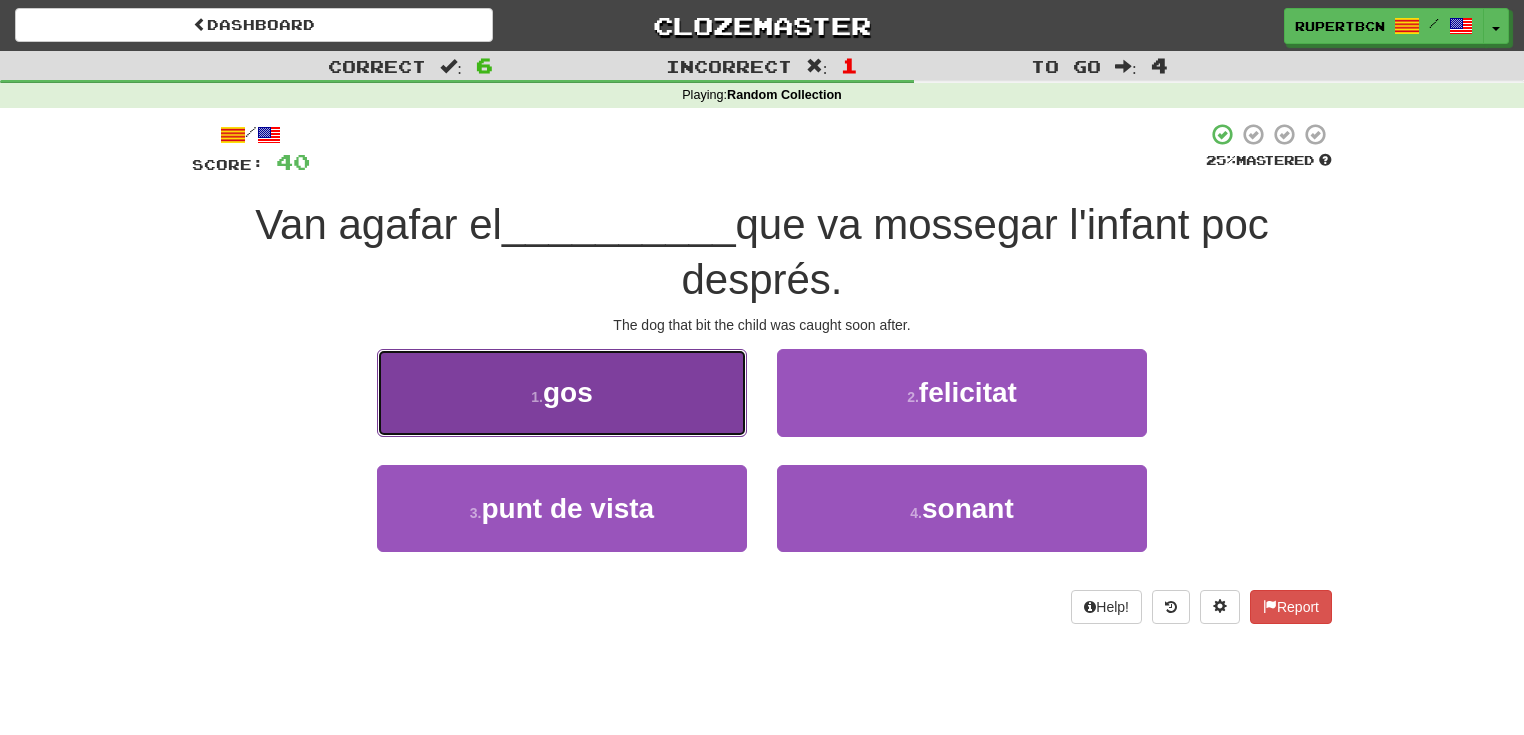 click on "1 .  gos" at bounding box center (562, 392) 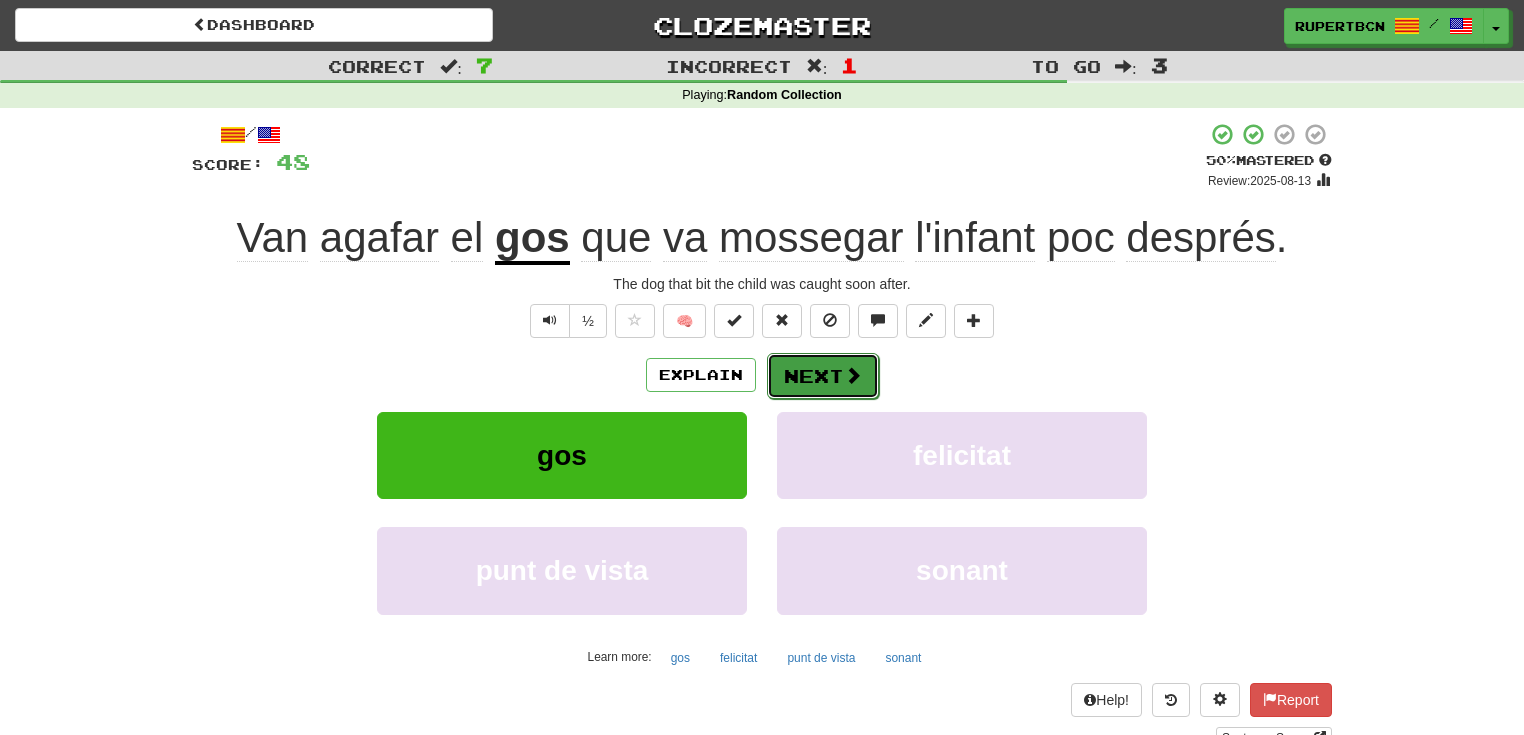 click on "Next" at bounding box center [823, 376] 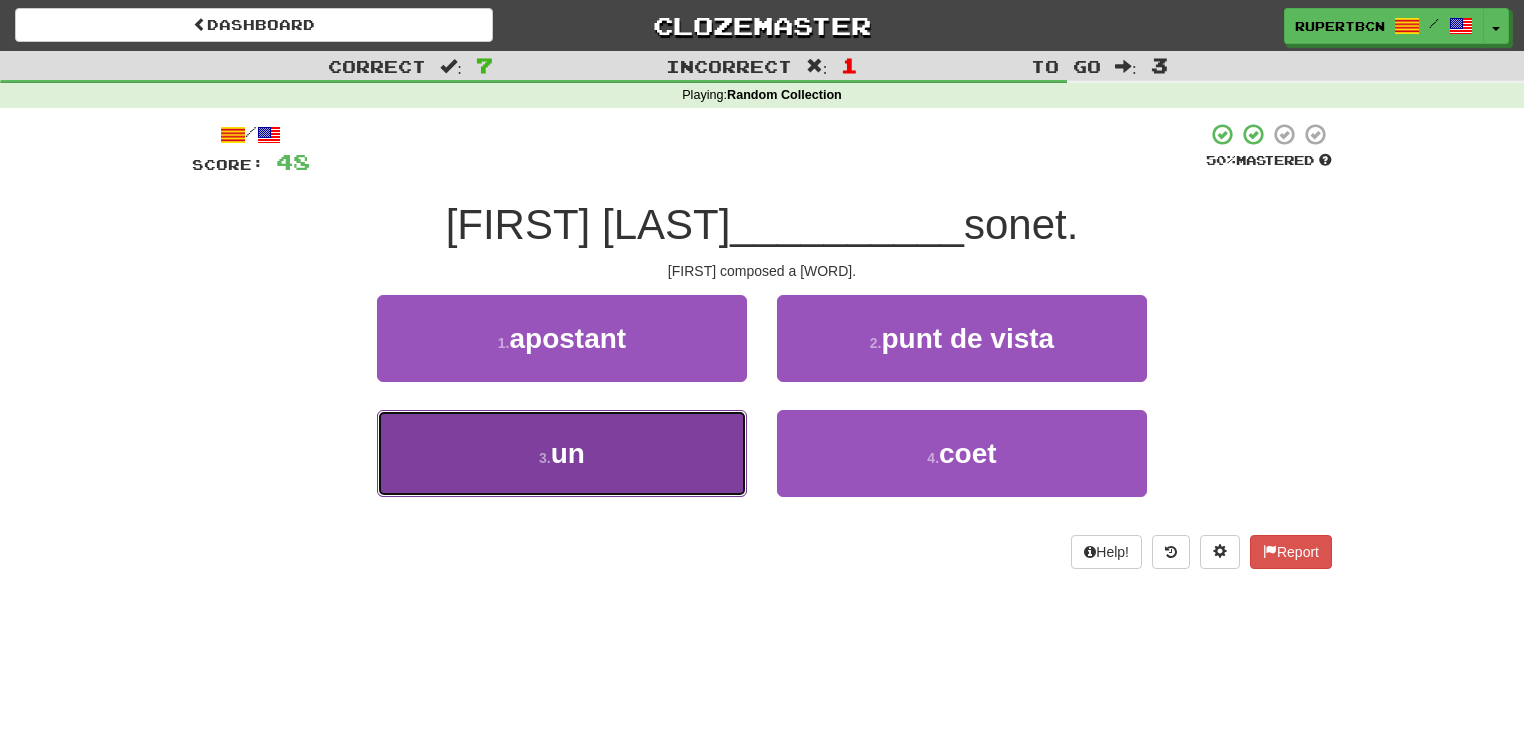 click on "3 .  un" at bounding box center [562, 453] 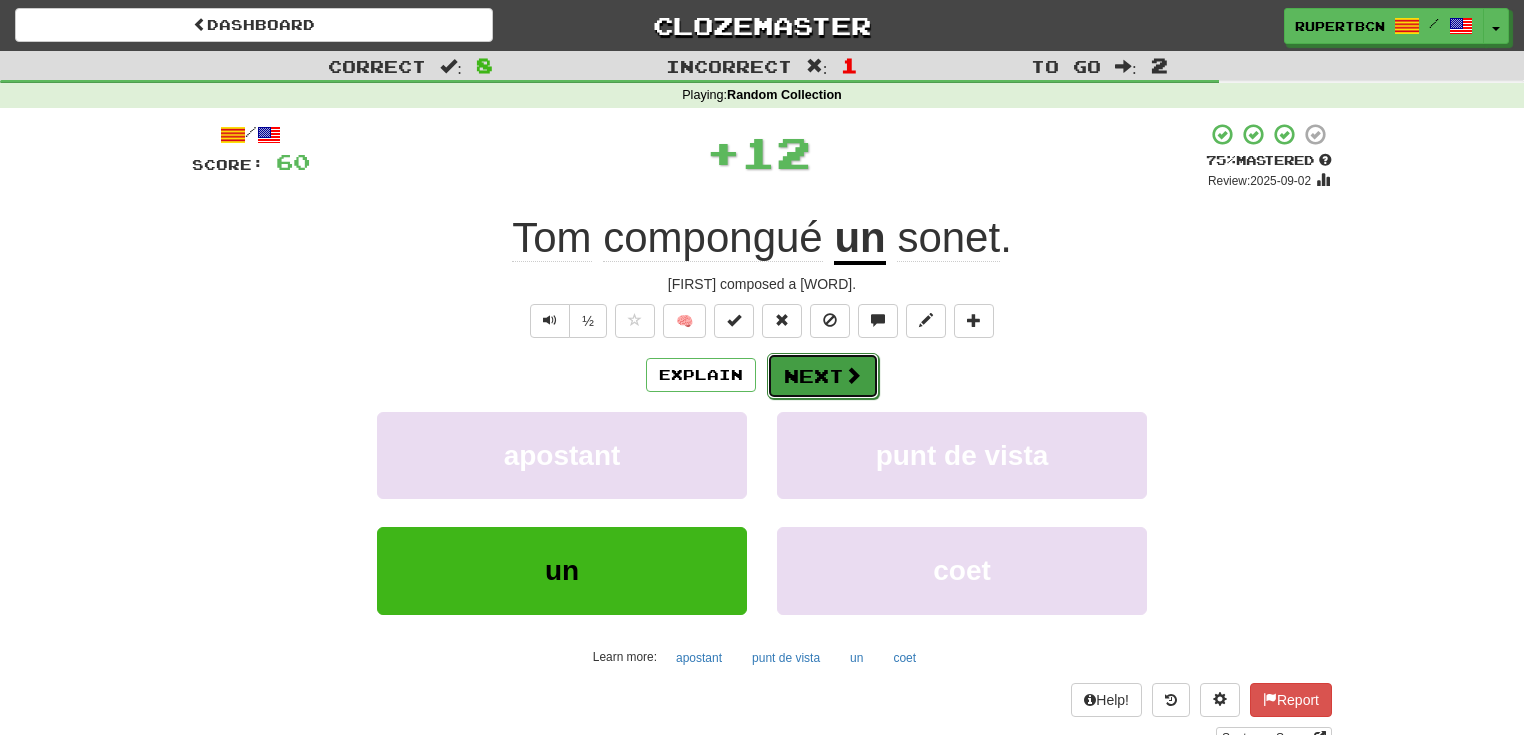 click at bounding box center [853, 375] 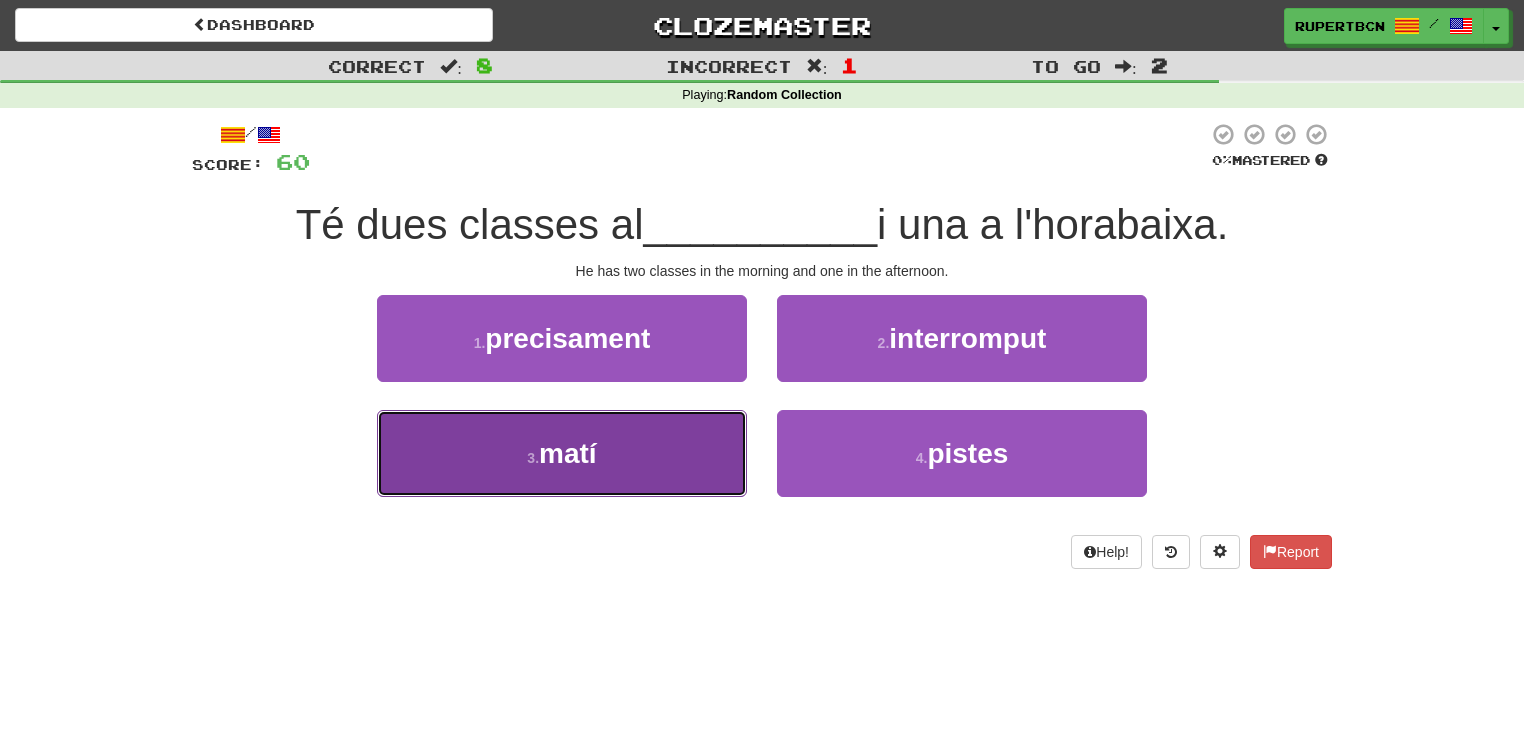 click on "3 .  matí" at bounding box center (562, 453) 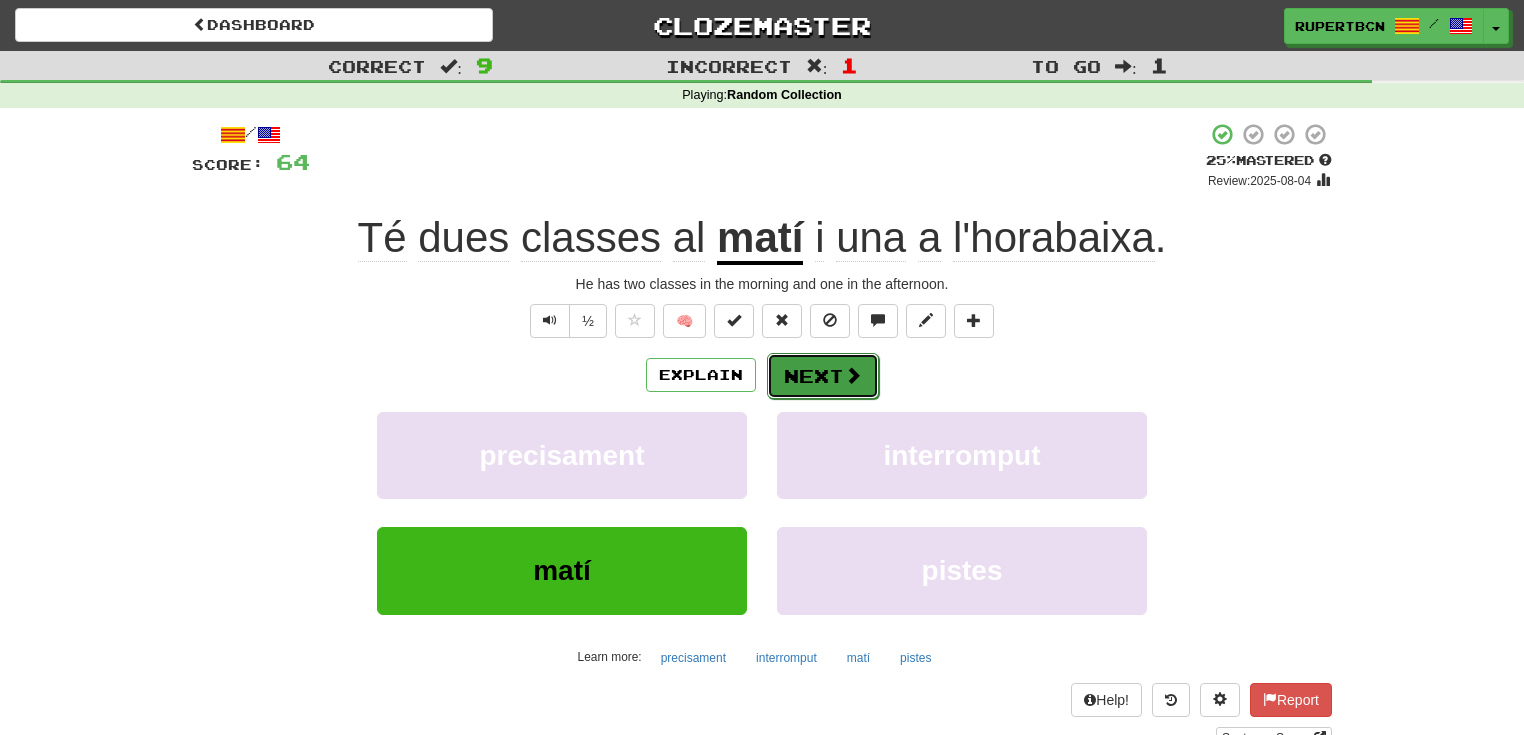 click on "Next" at bounding box center [823, 376] 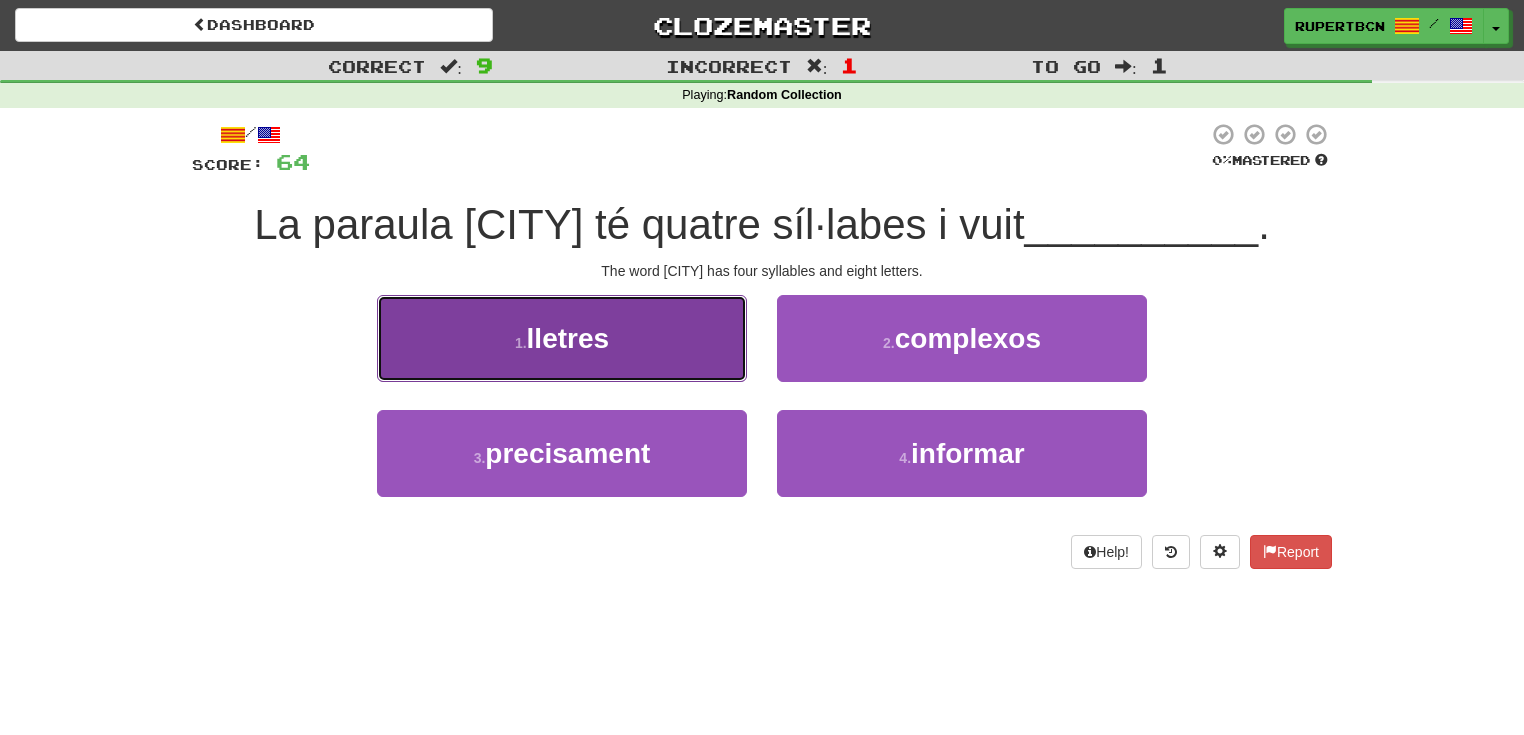click on "1 .  lletres" at bounding box center (562, 338) 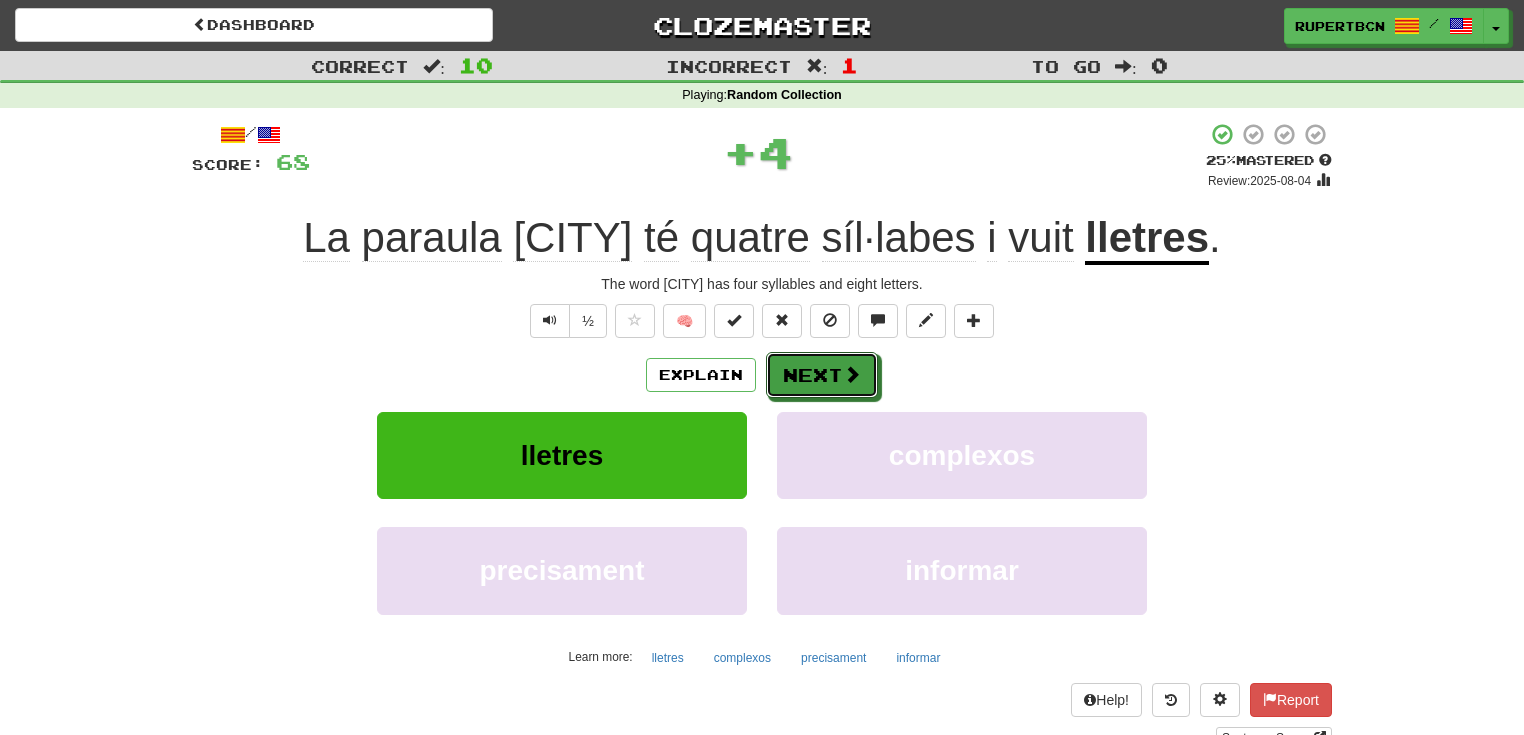 click on "Next" at bounding box center (822, 375) 